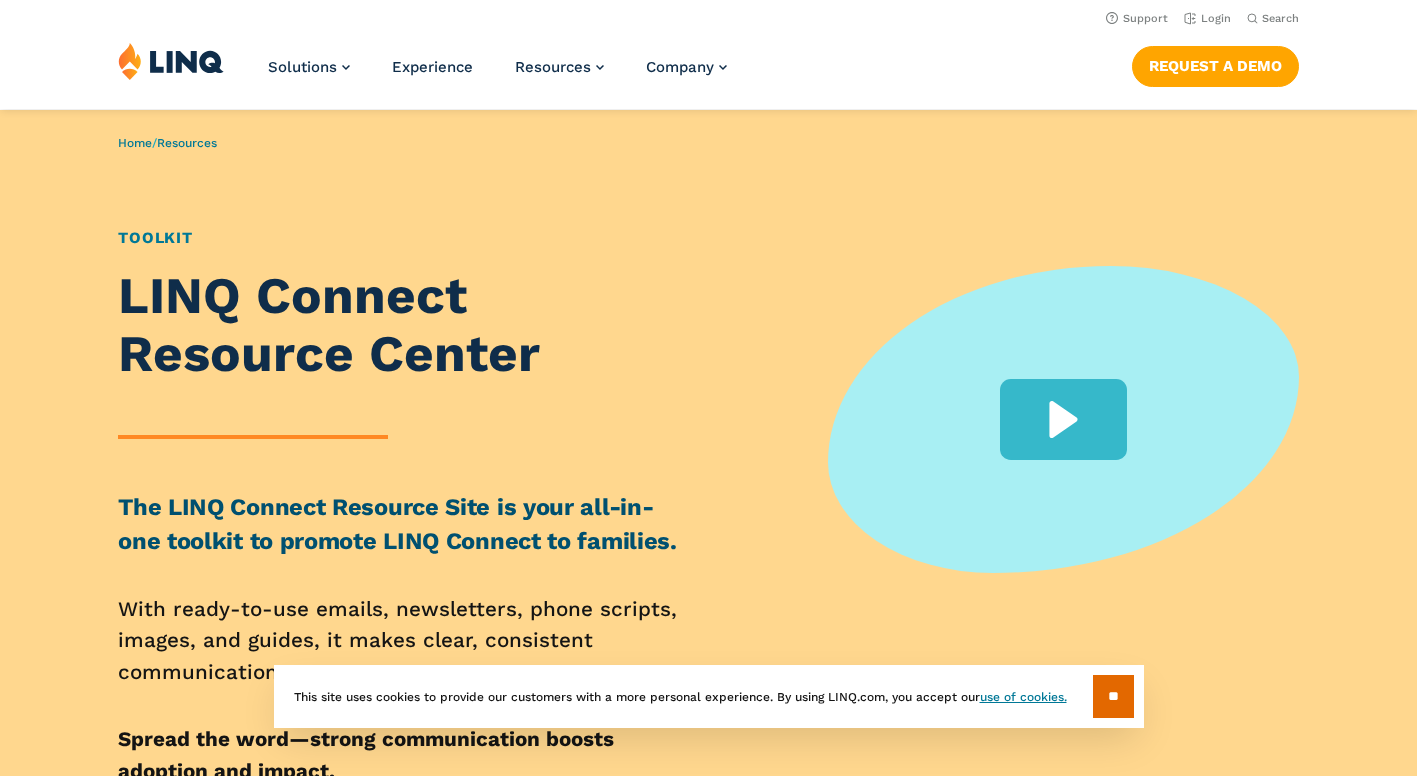 scroll, scrollTop: 0, scrollLeft: 0, axis: both 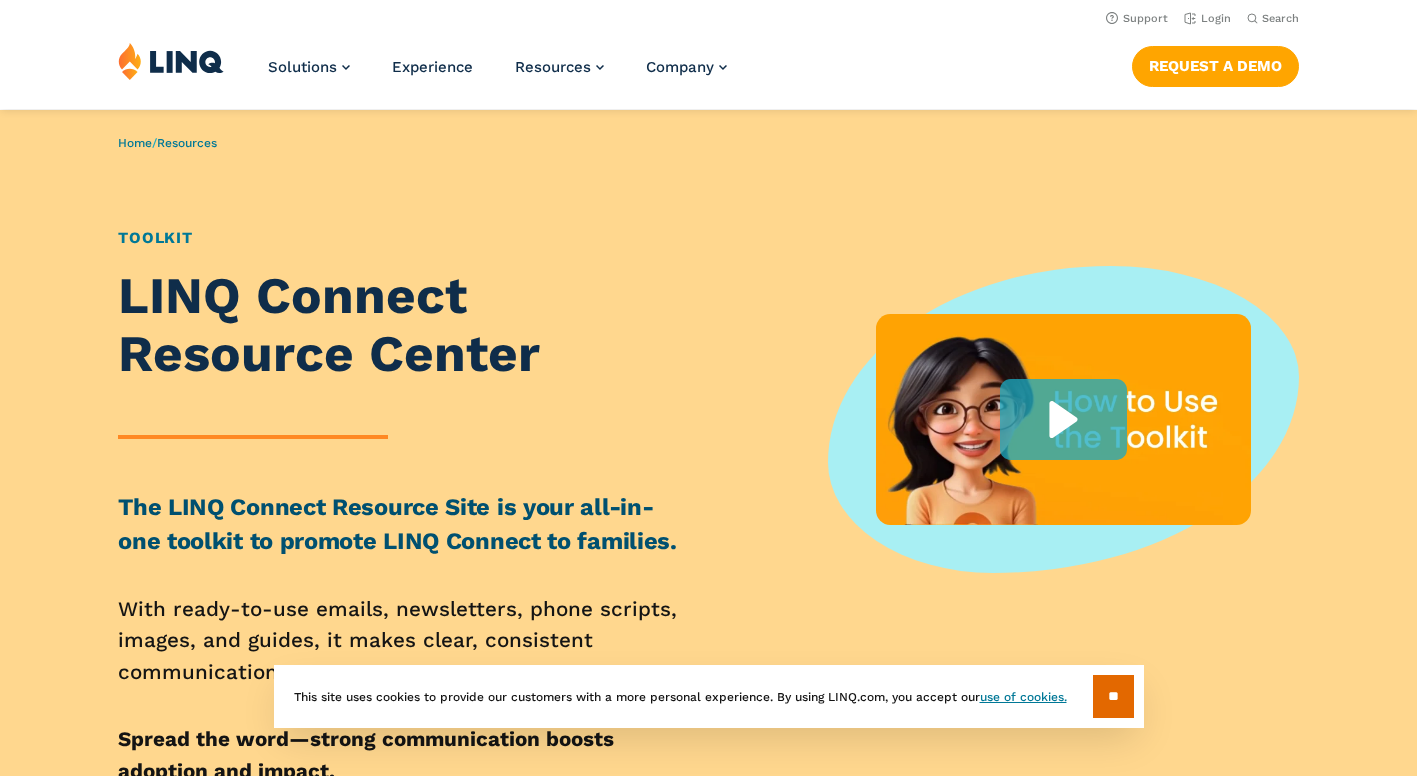 click at bounding box center (1063, 419) 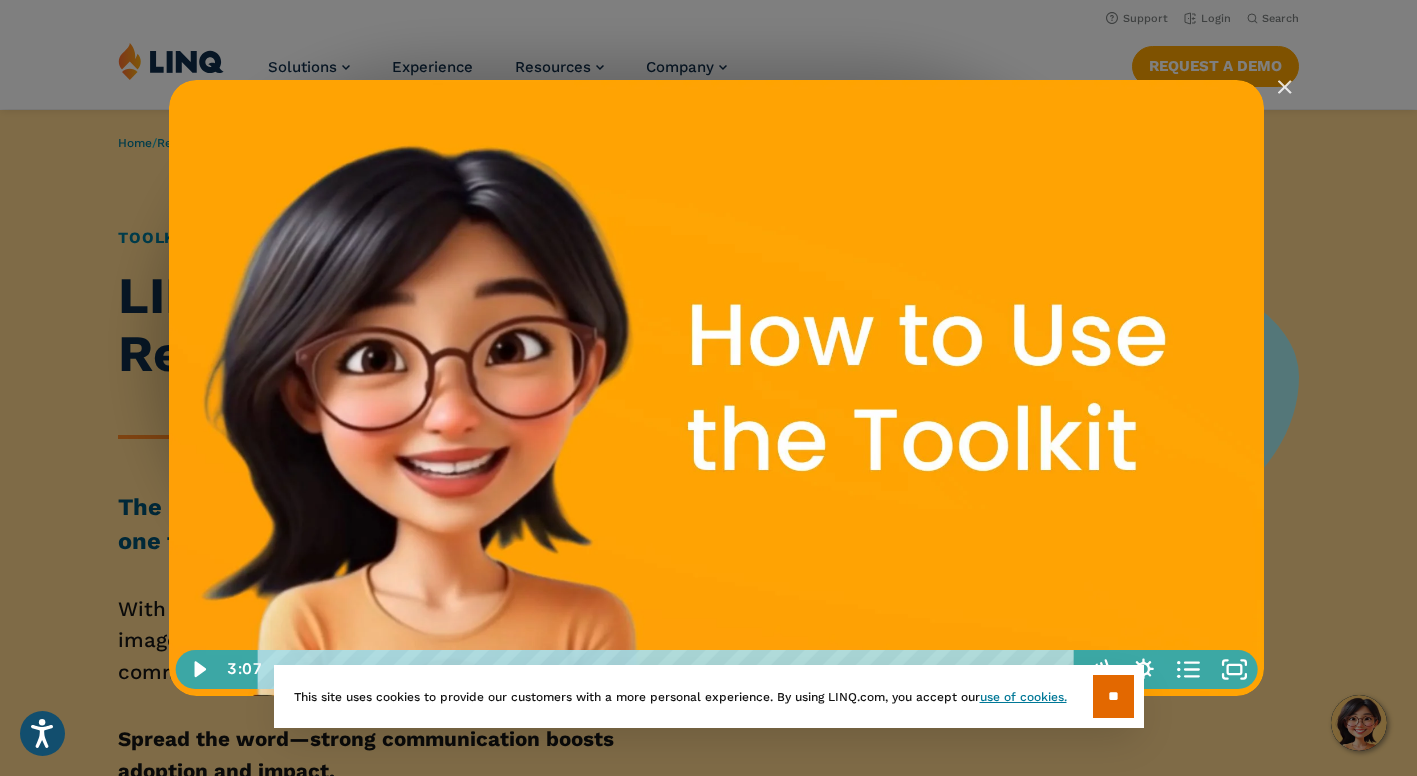 click at bounding box center (716, 388) 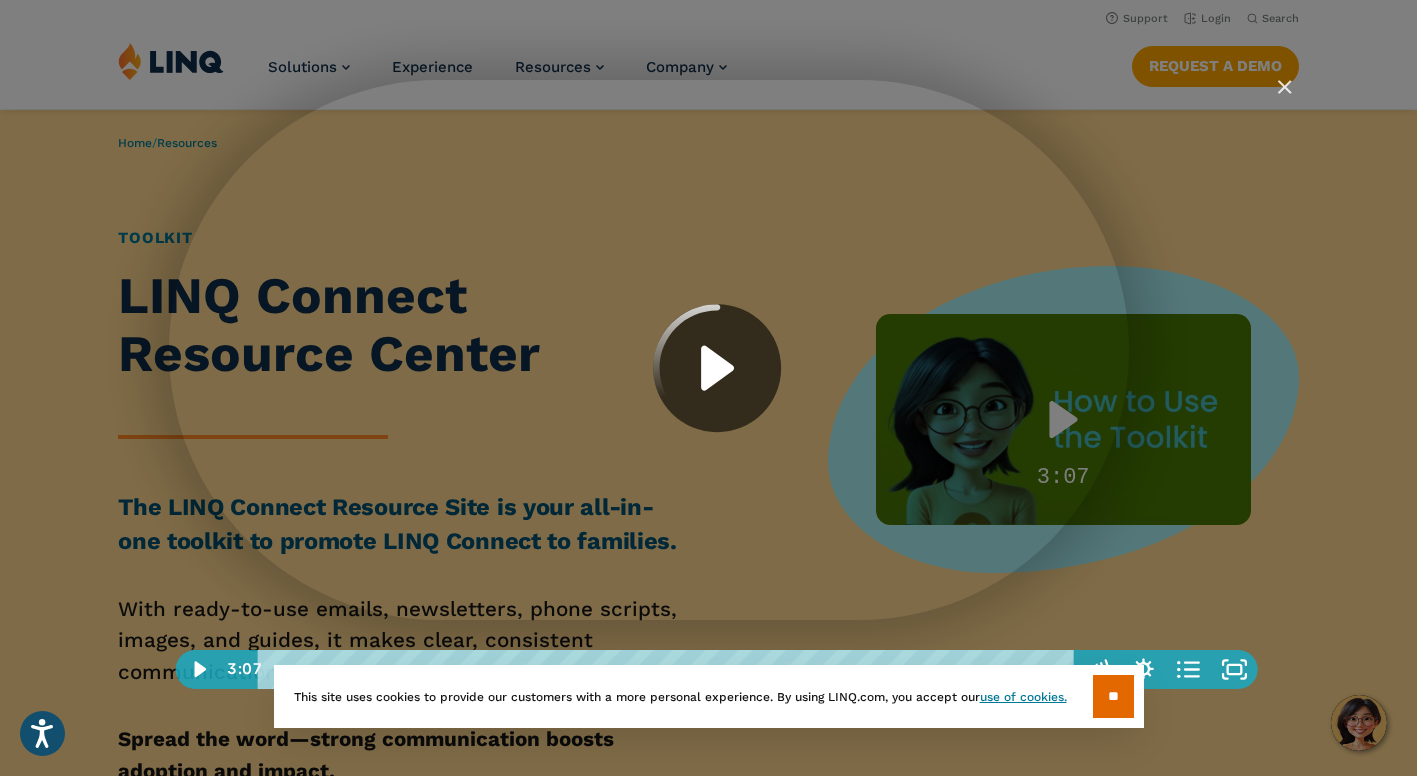 click at bounding box center [716, 388] 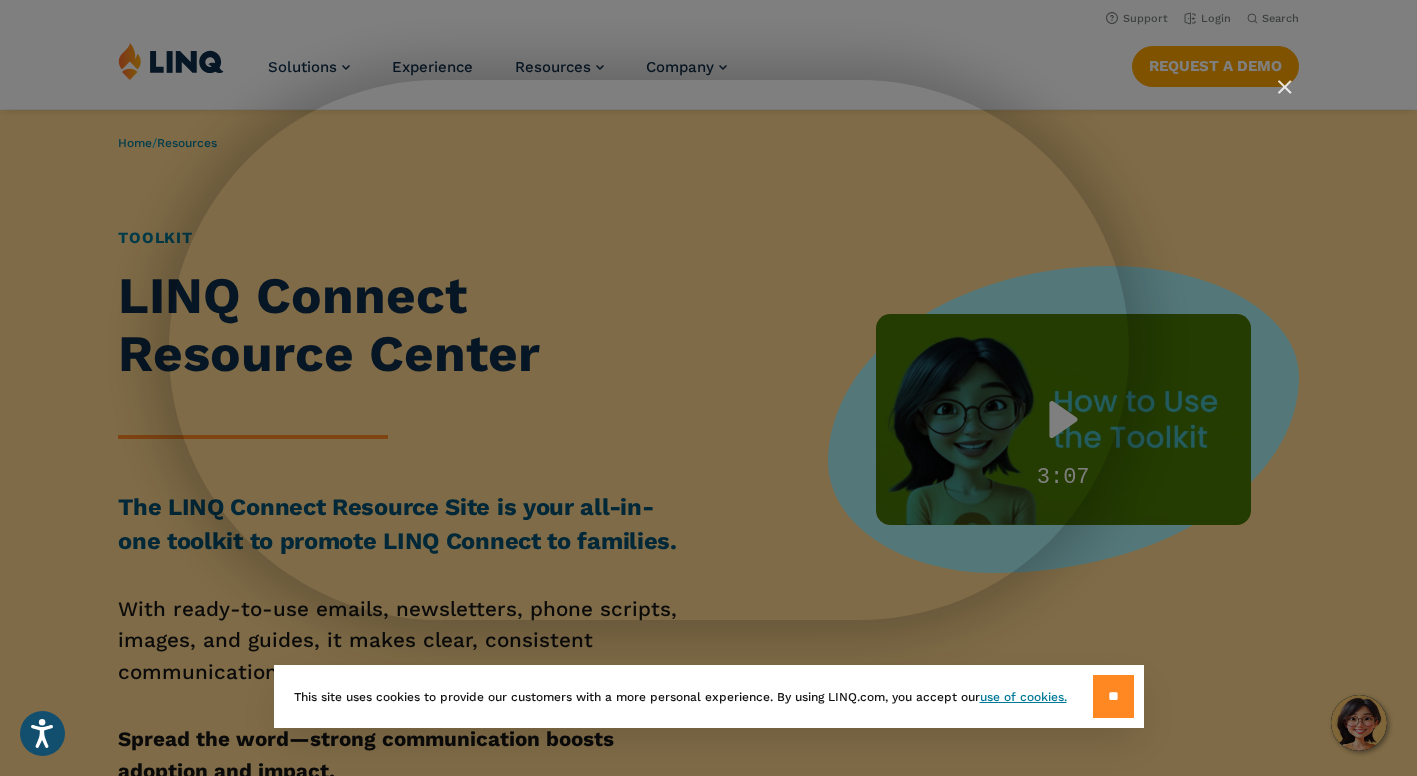 click on "**" at bounding box center [1113, 696] 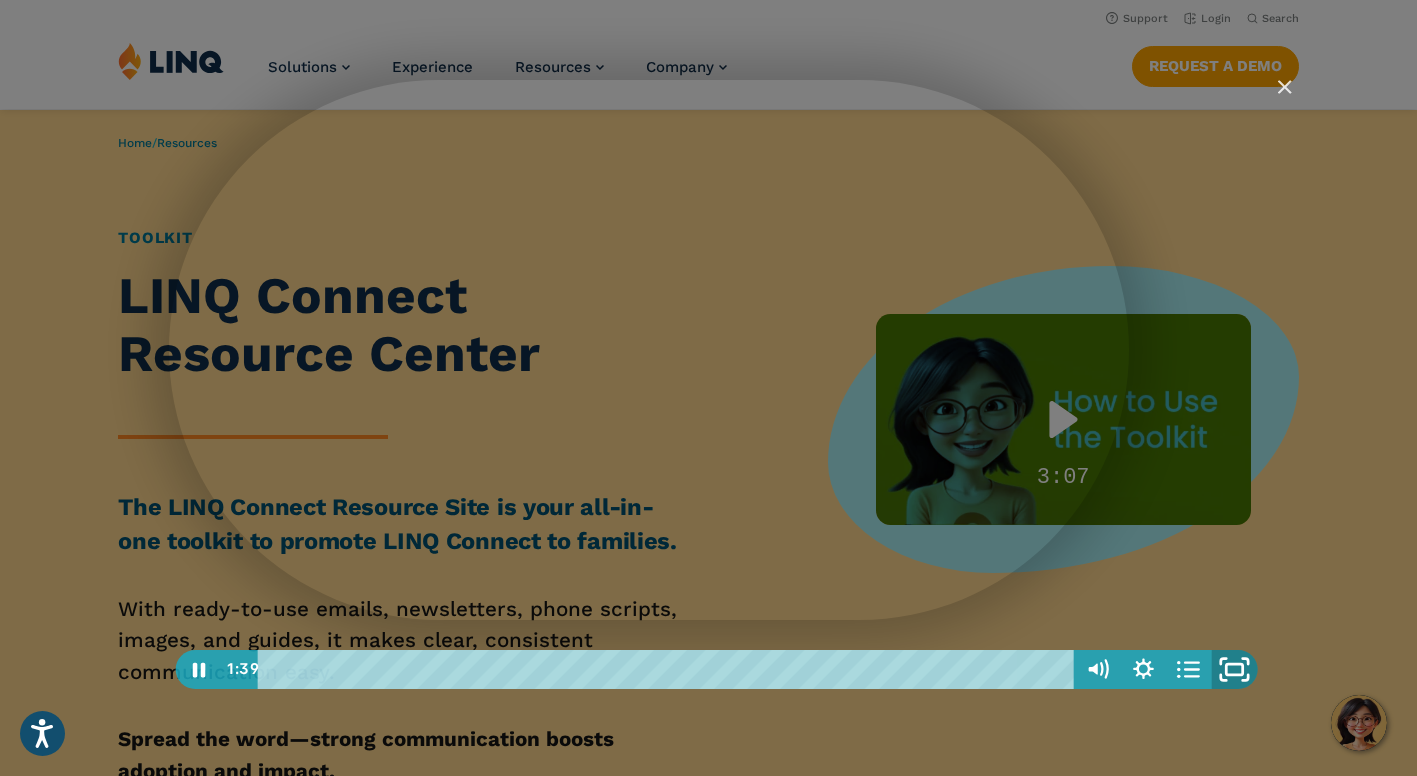 click 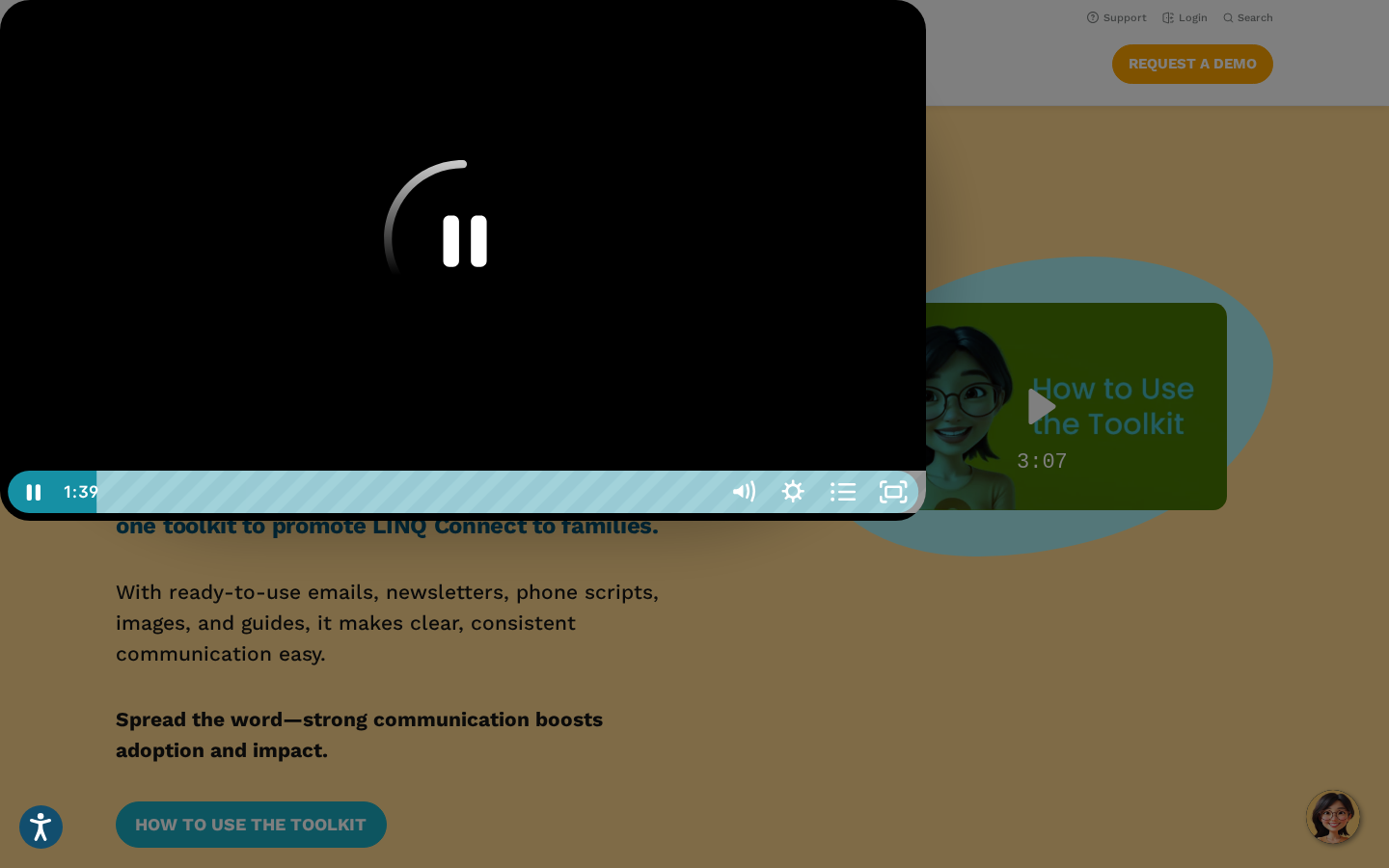 click 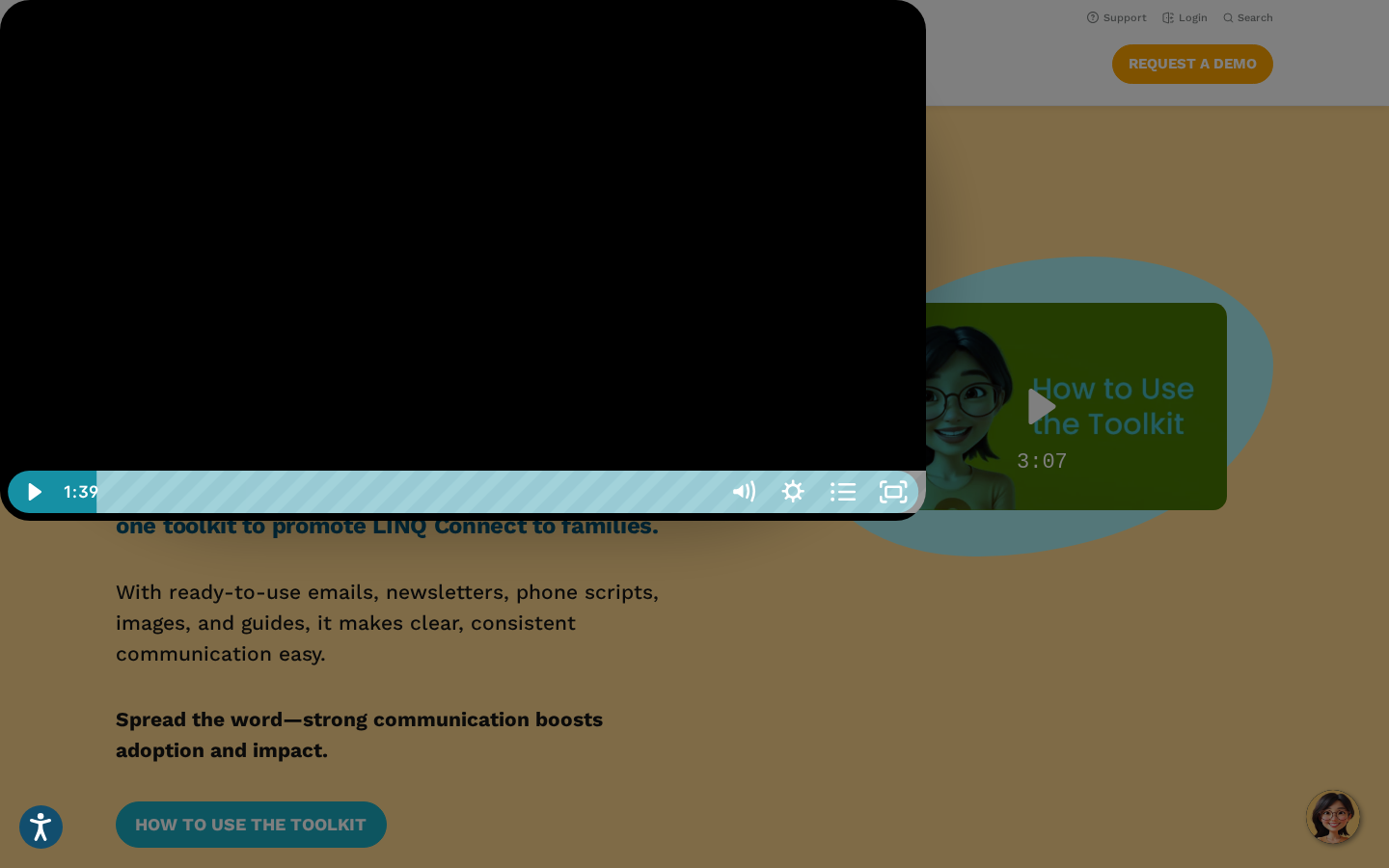 click at bounding box center (463, 260) 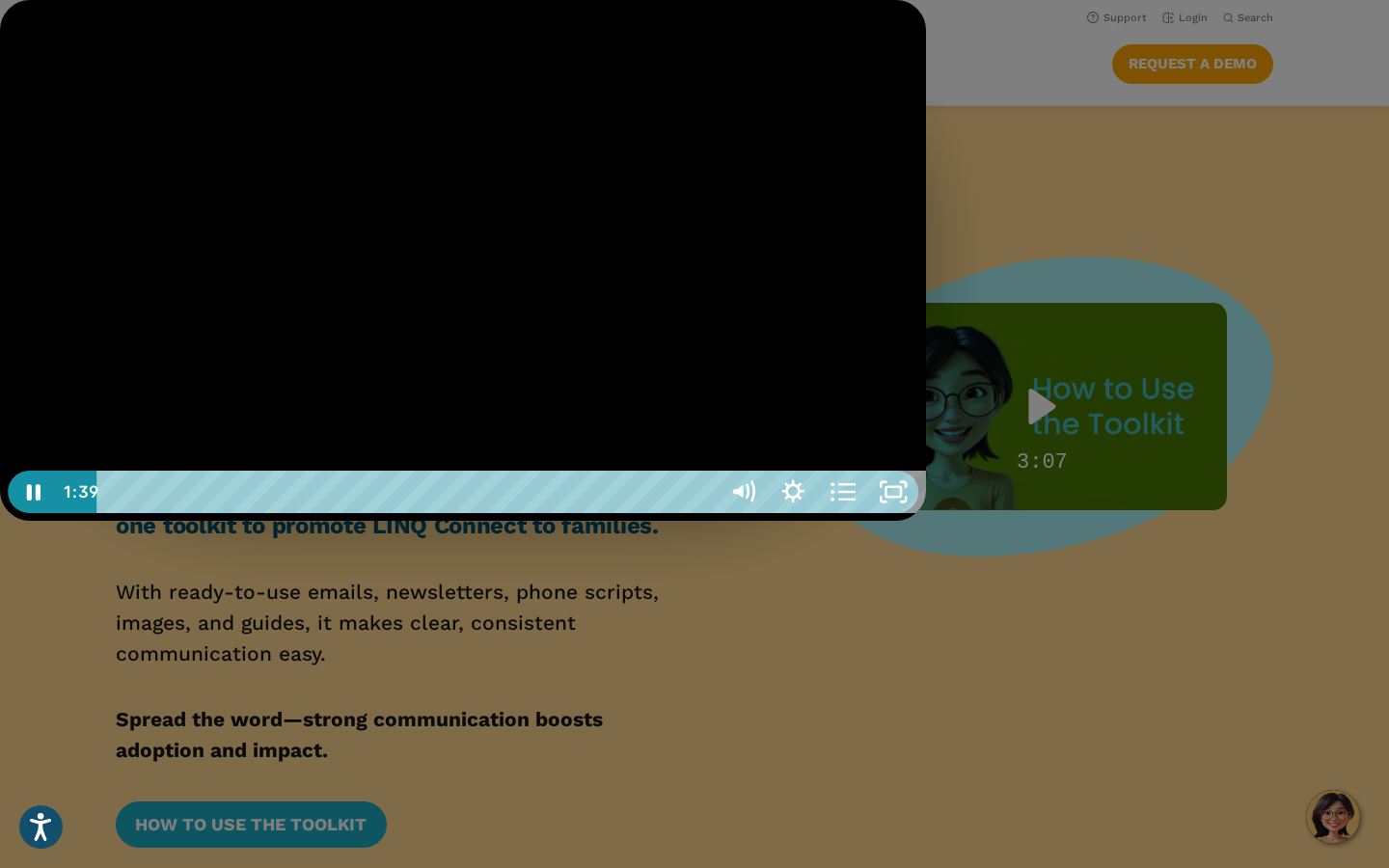 click at bounding box center [463, 260] 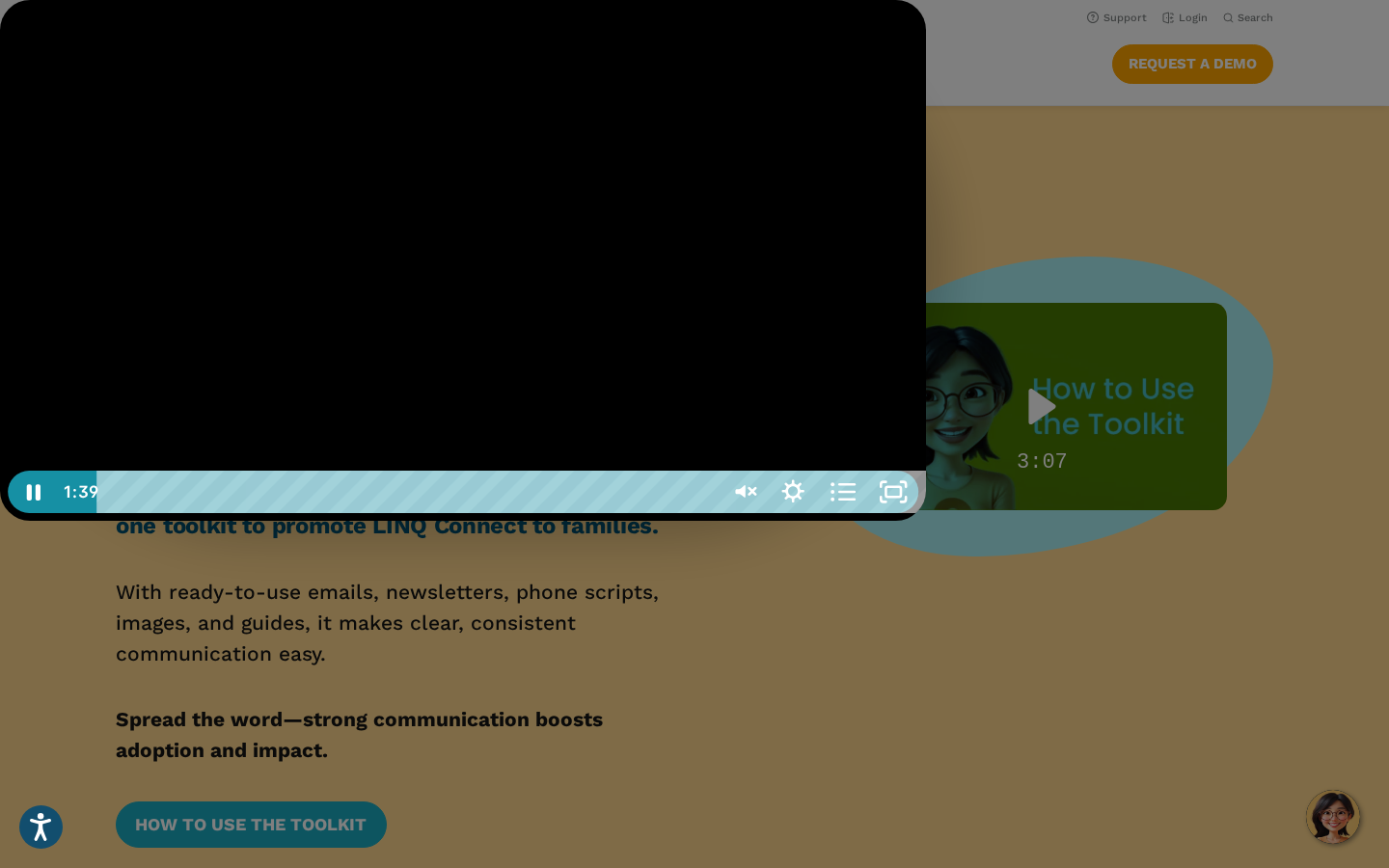 click at bounding box center (463, 260) 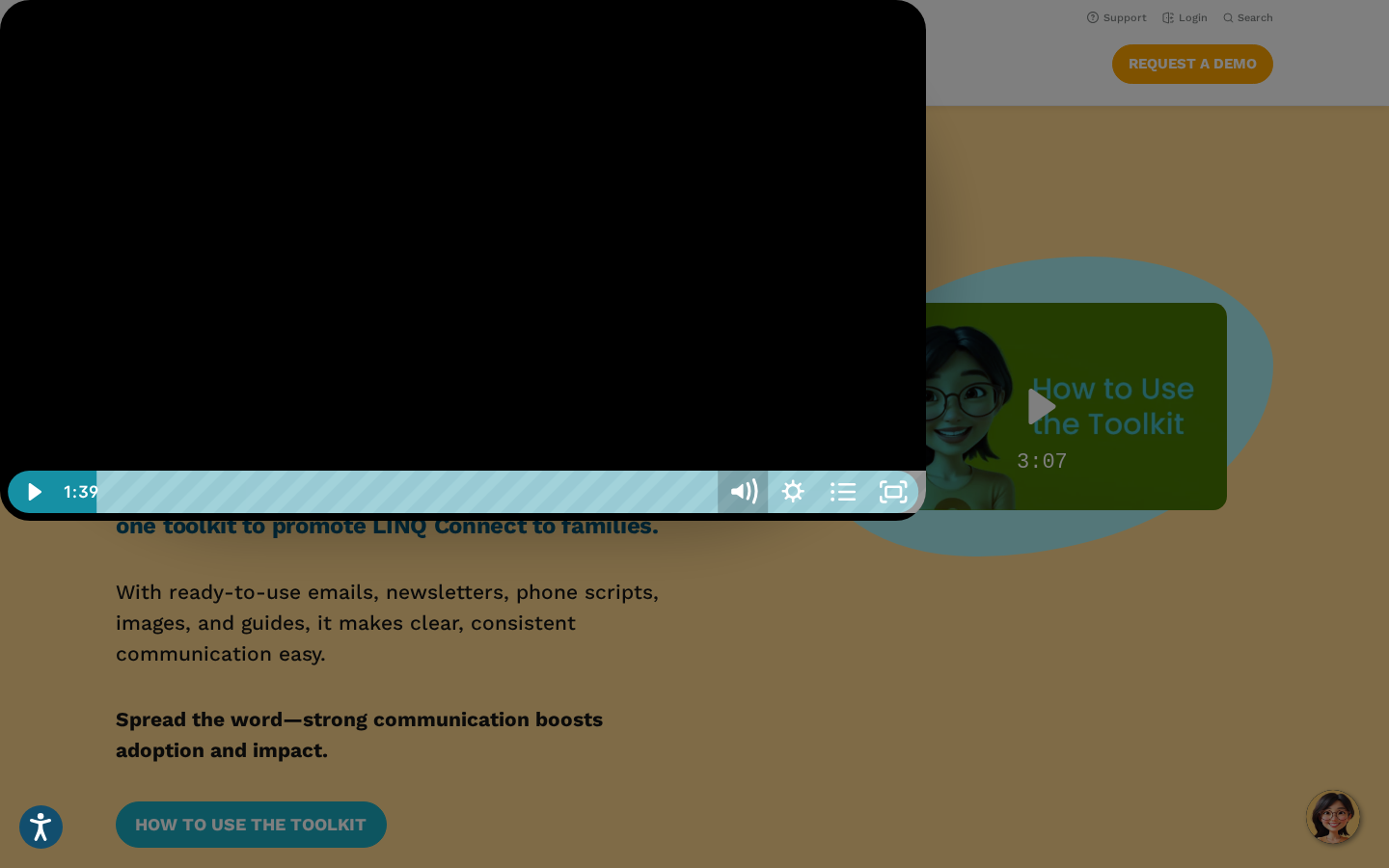 click 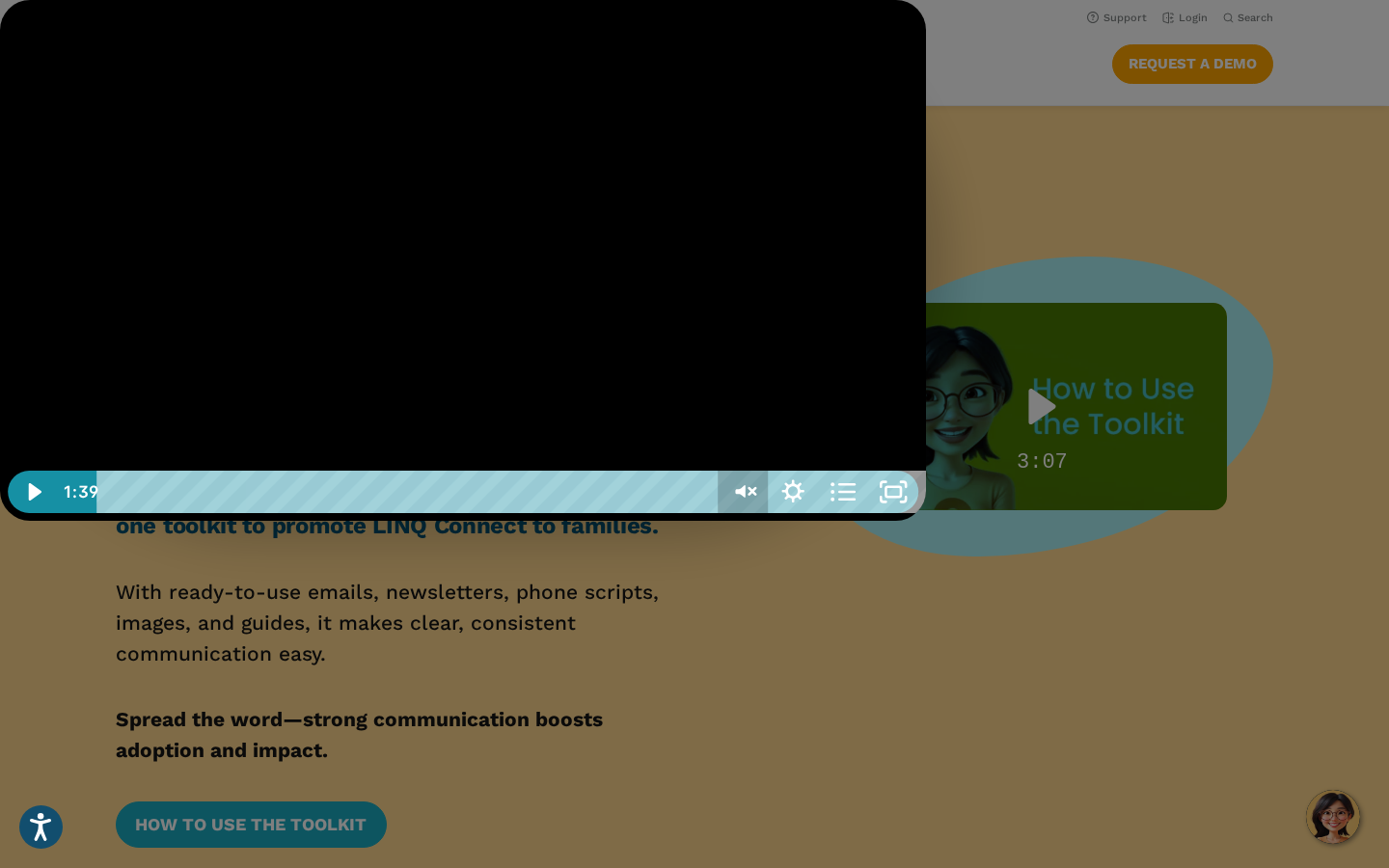 click 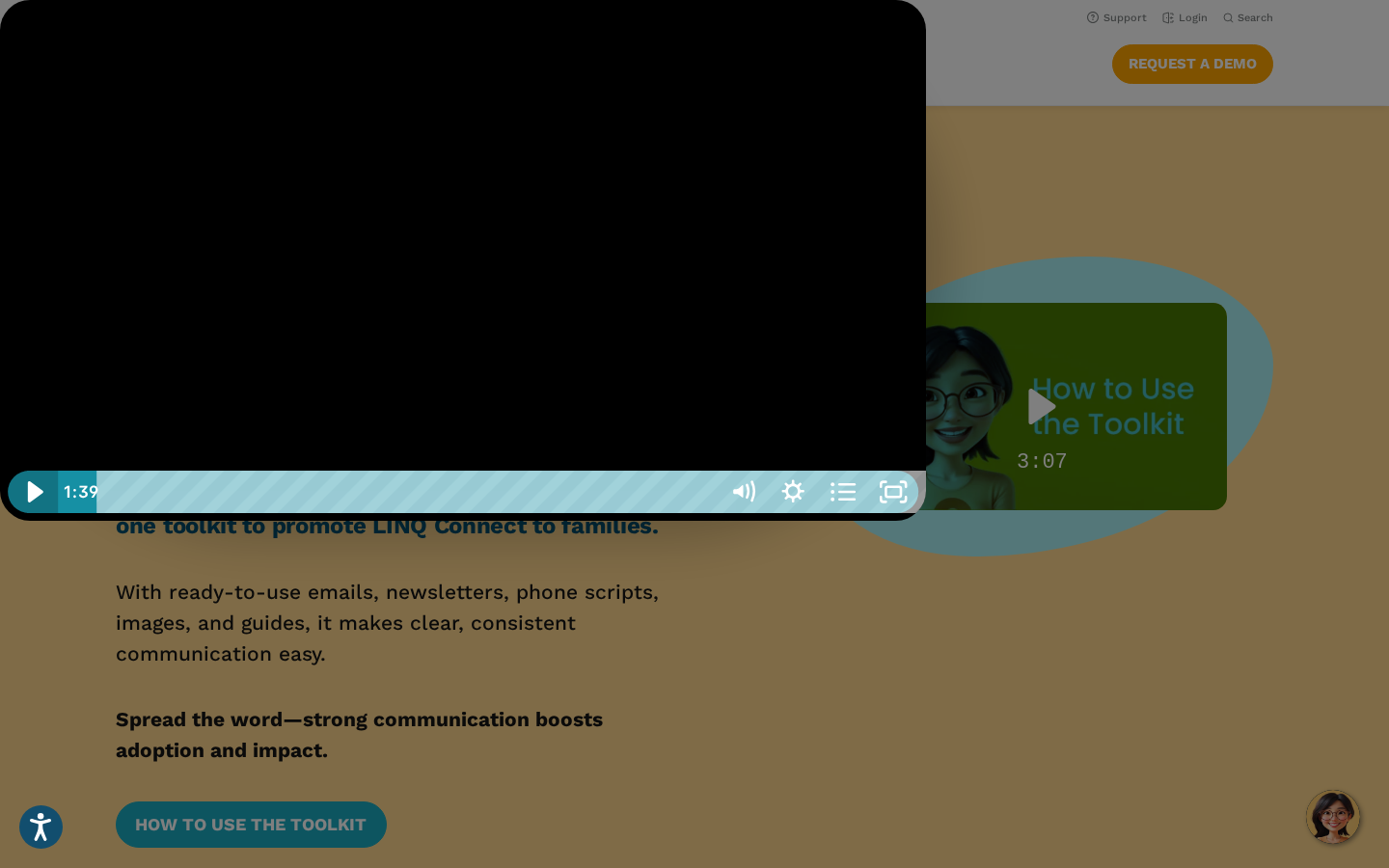 click 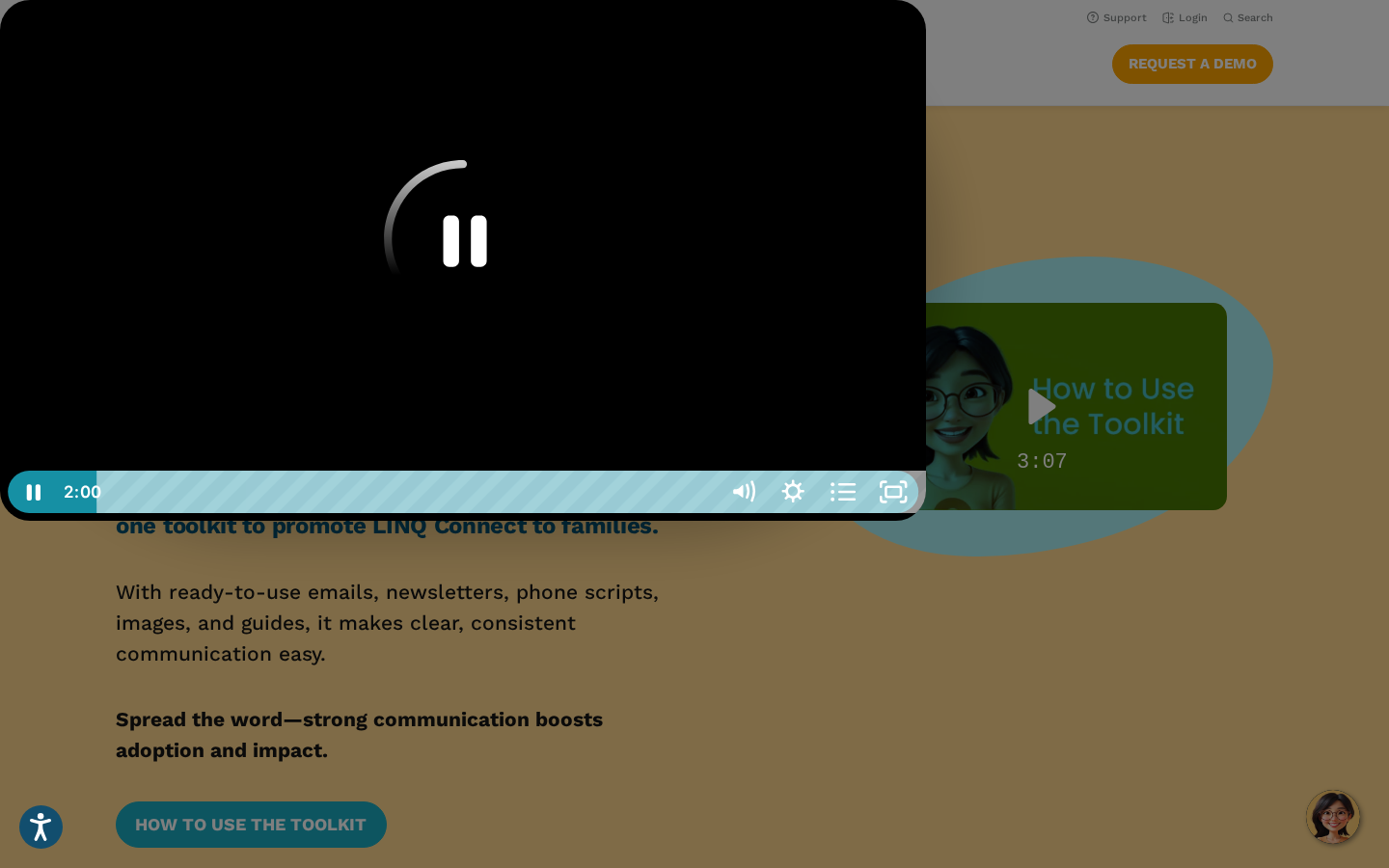 click 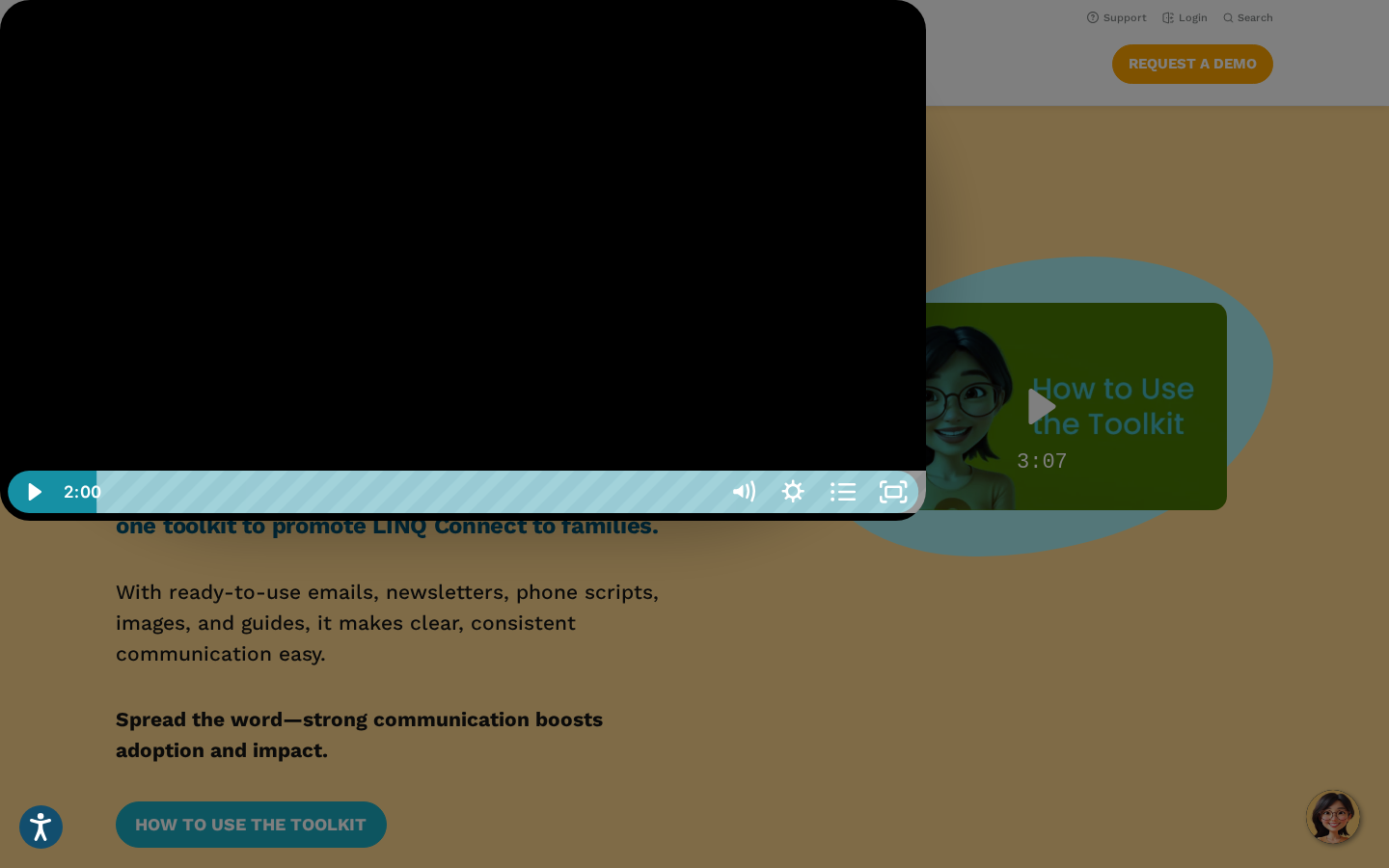 click at bounding box center (463, 260) 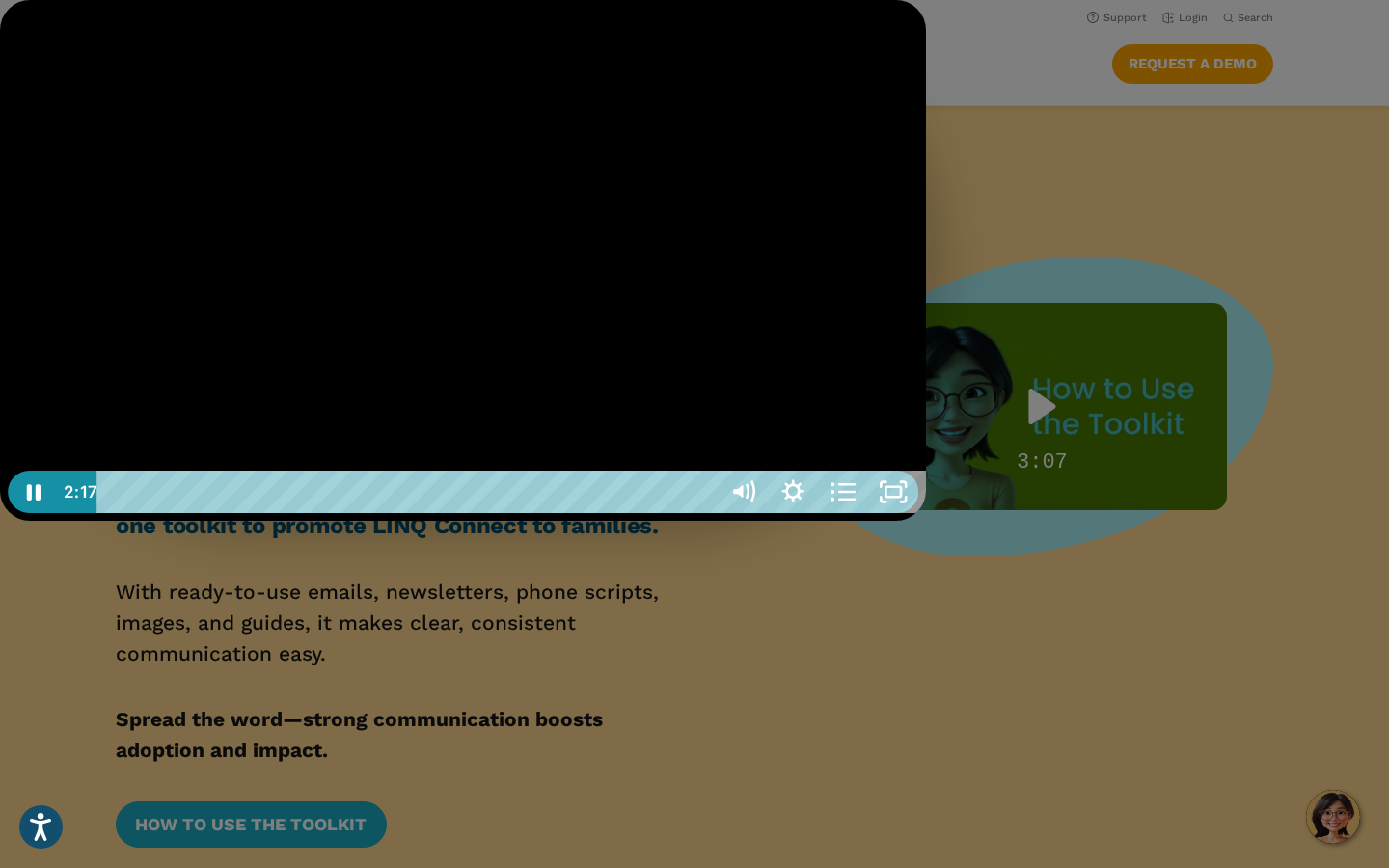 click at bounding box center (463, 260) 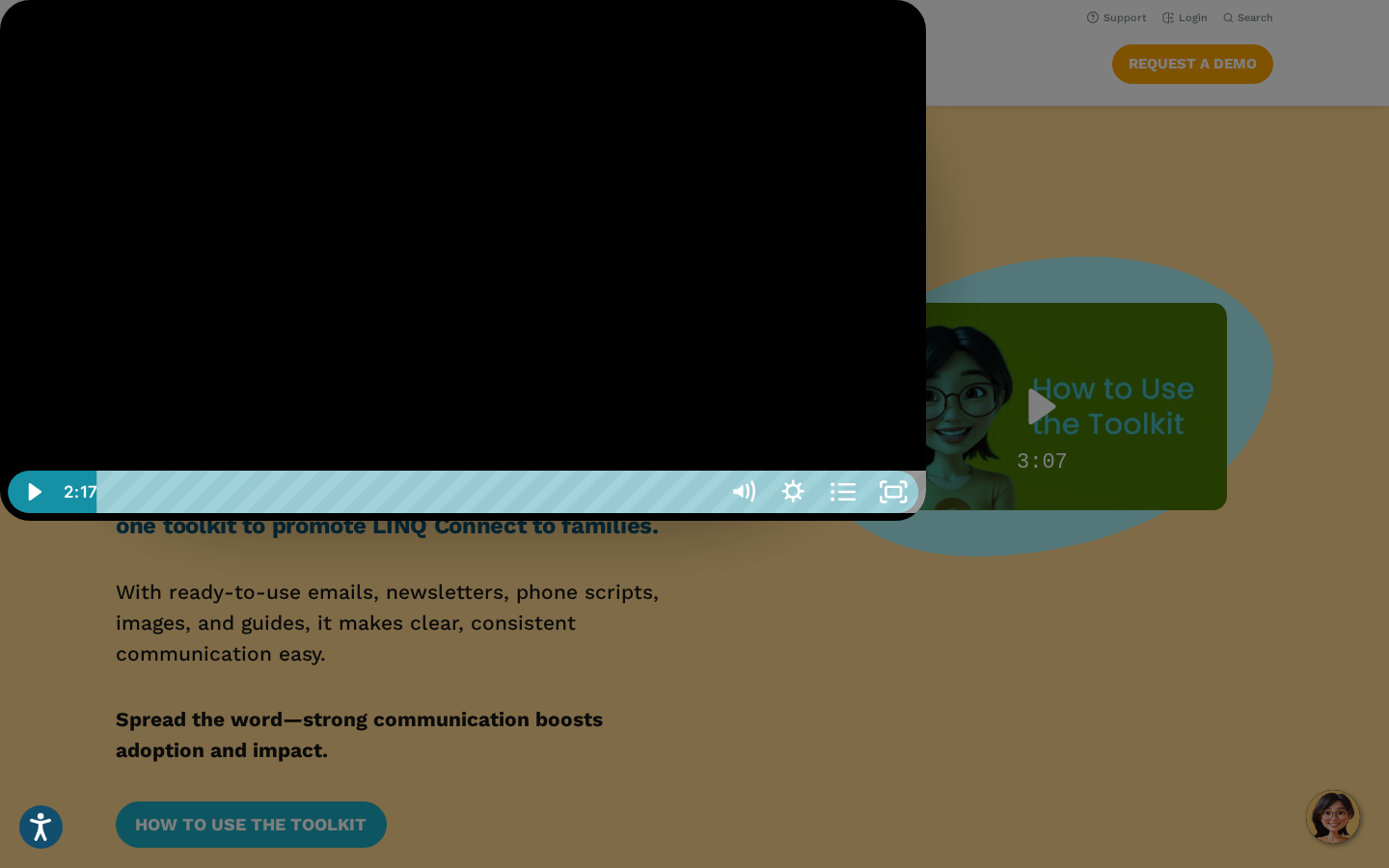 click at bounding box center (463, 260) 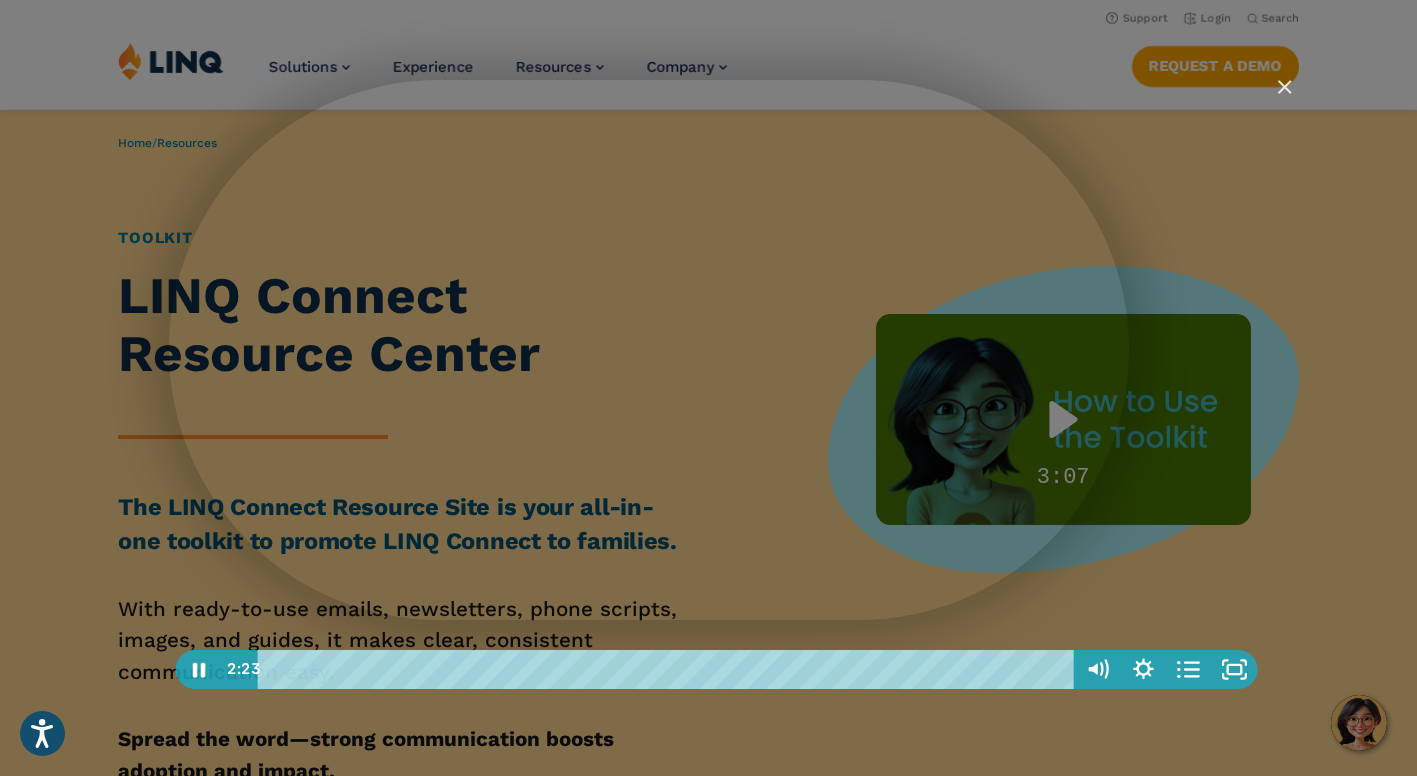 click at bounding box center (716, 388) 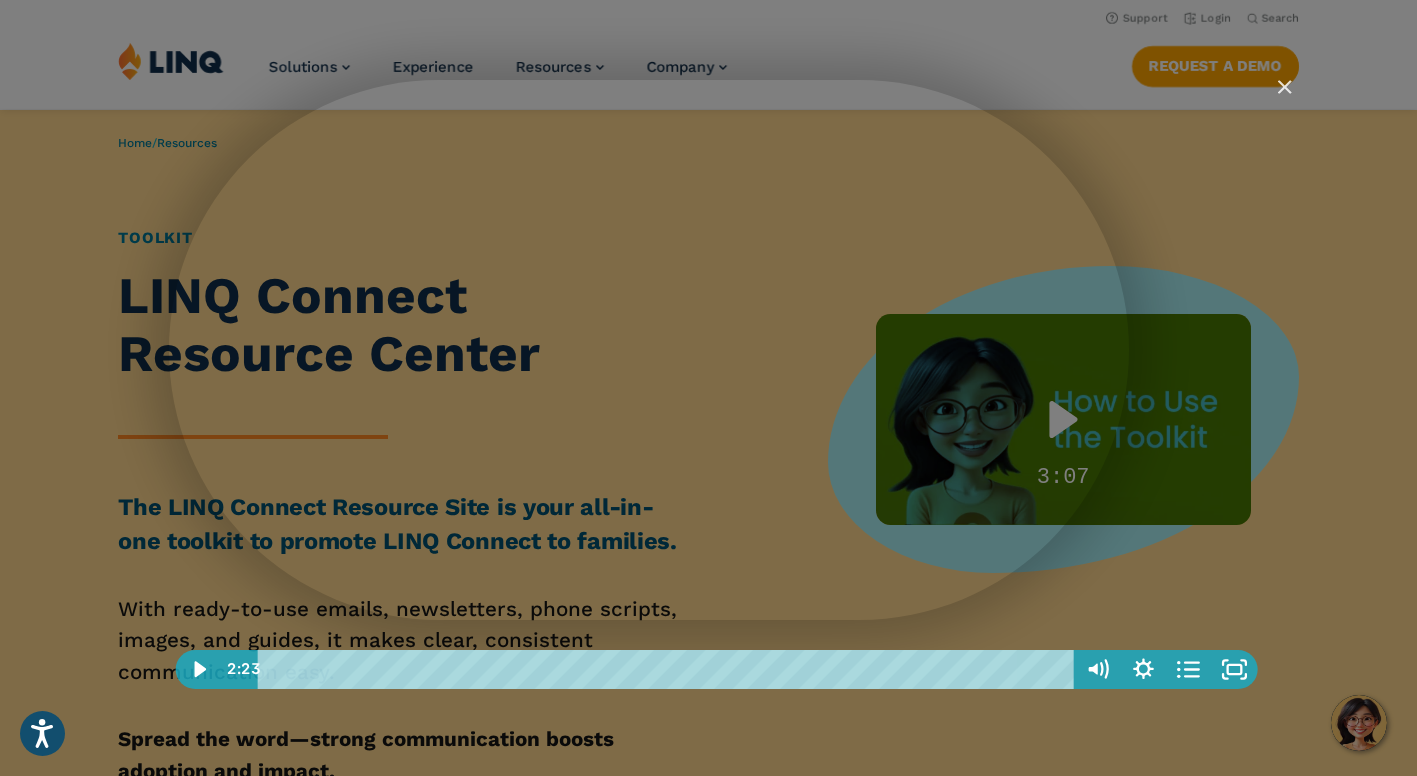 click at bounding box center [716, 388] 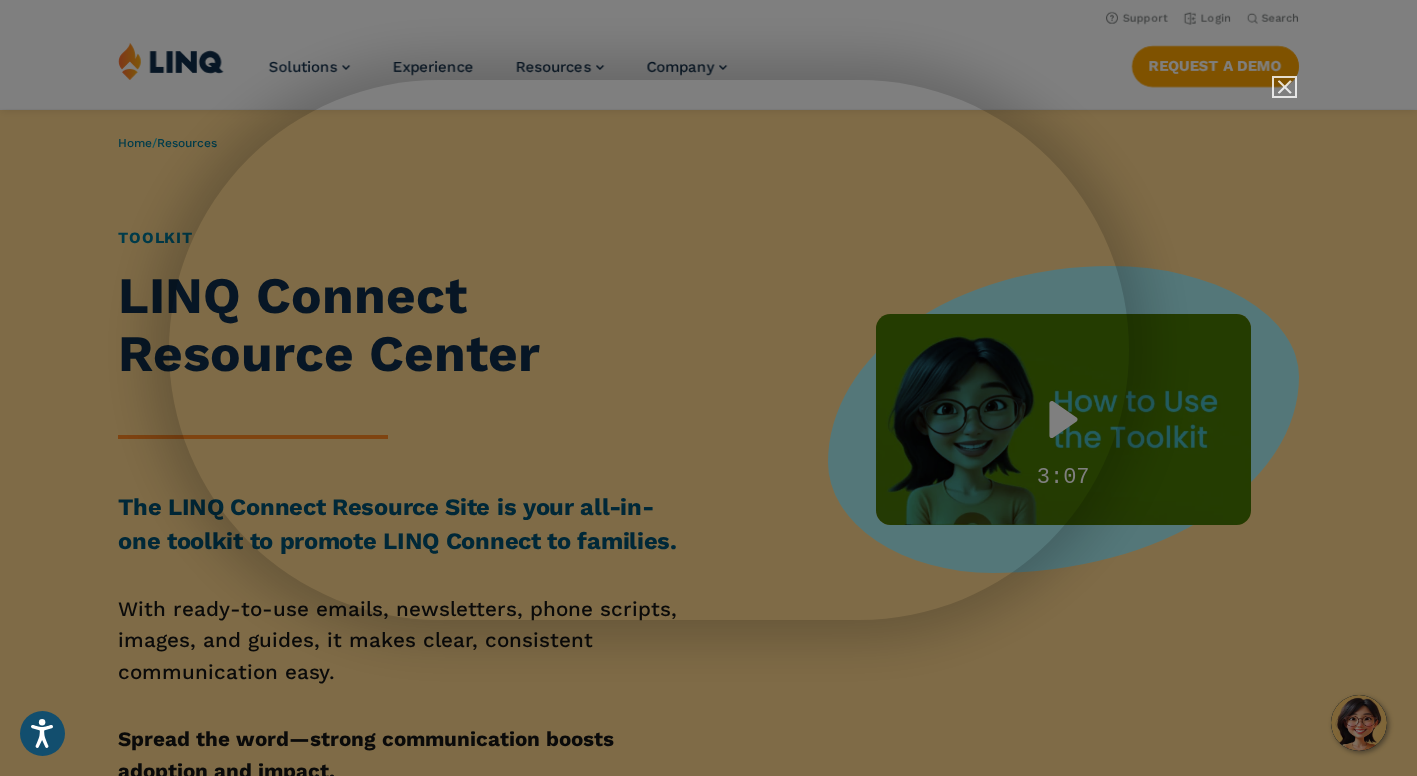 click at bounding box center (1276, 96) 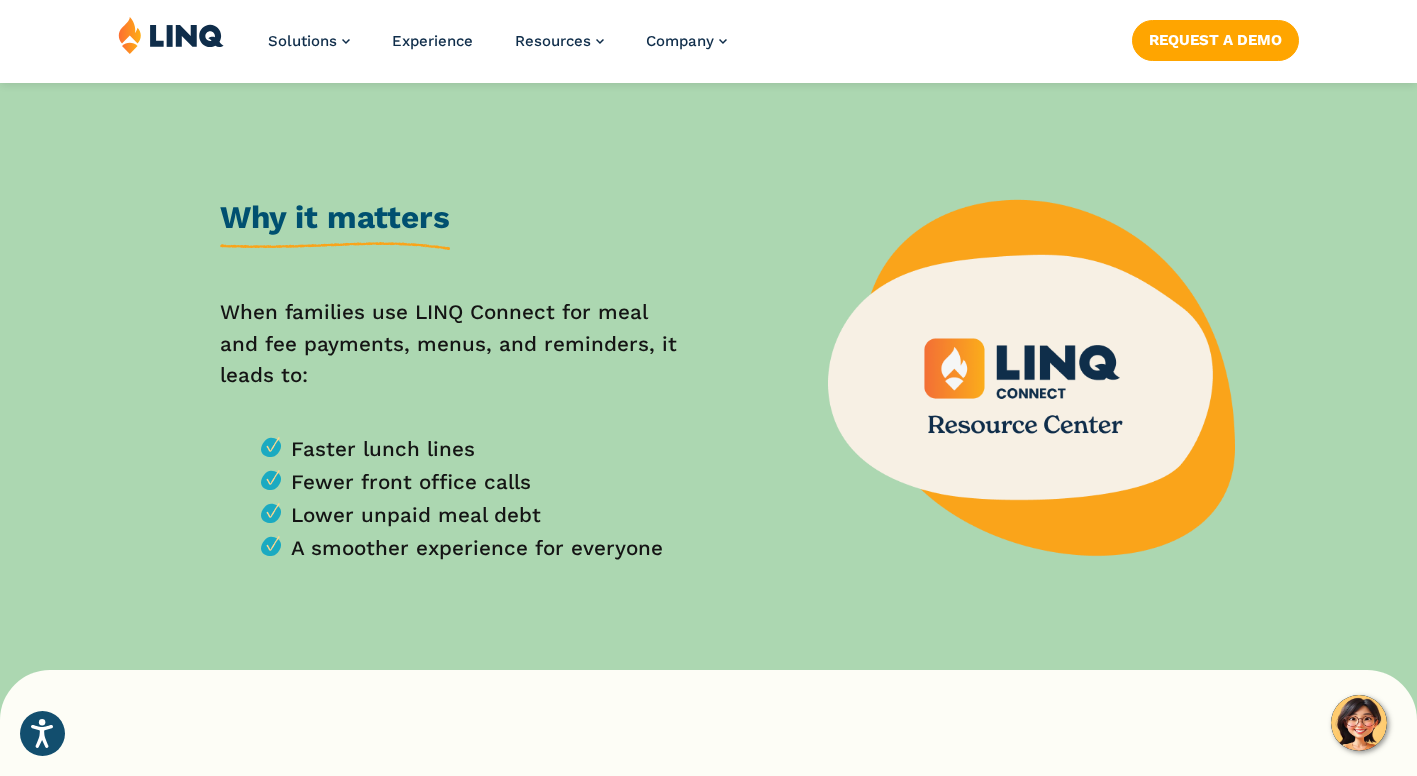 scroll, scrollTop: 935, scrollLeft: 0, axis: vertical 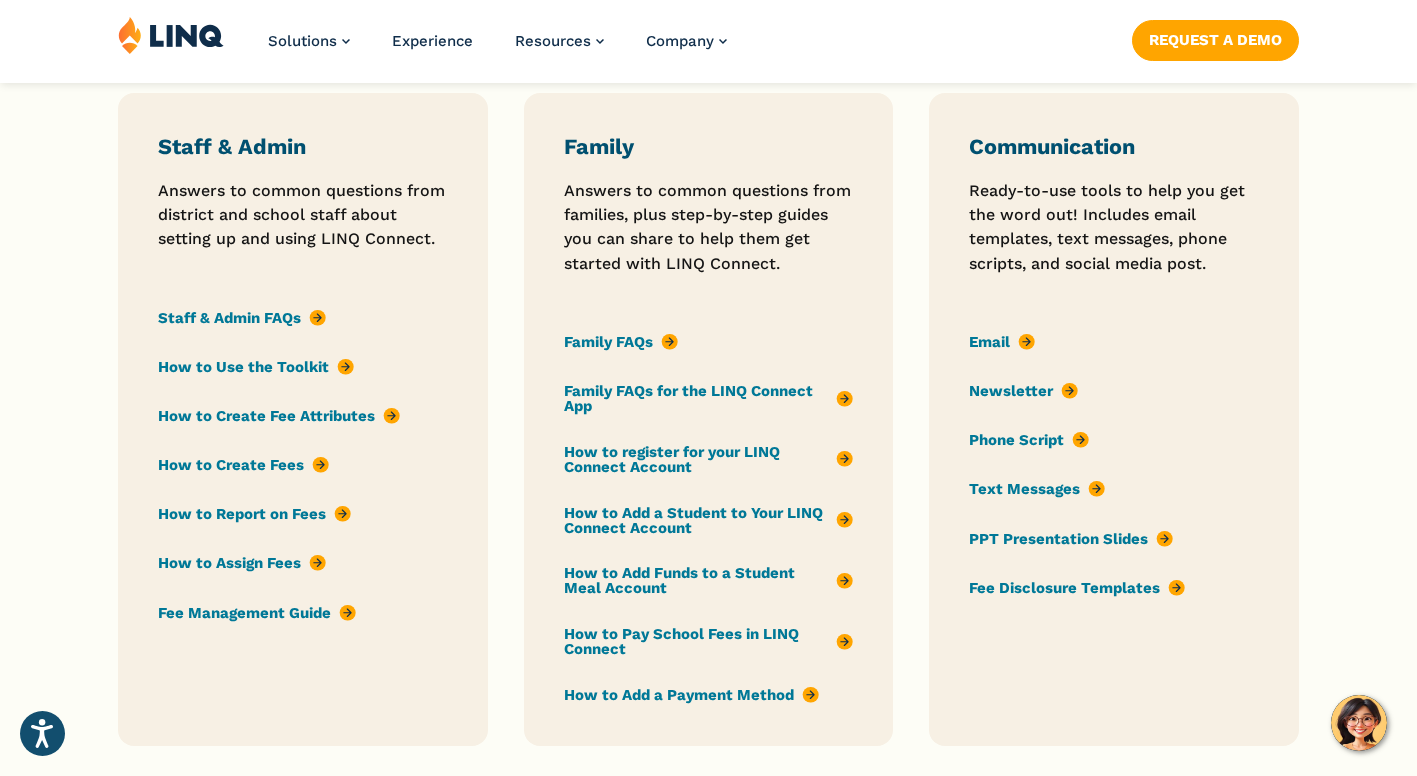 click on "Staff & Admin FAQs" at bounding box center (242, 318) 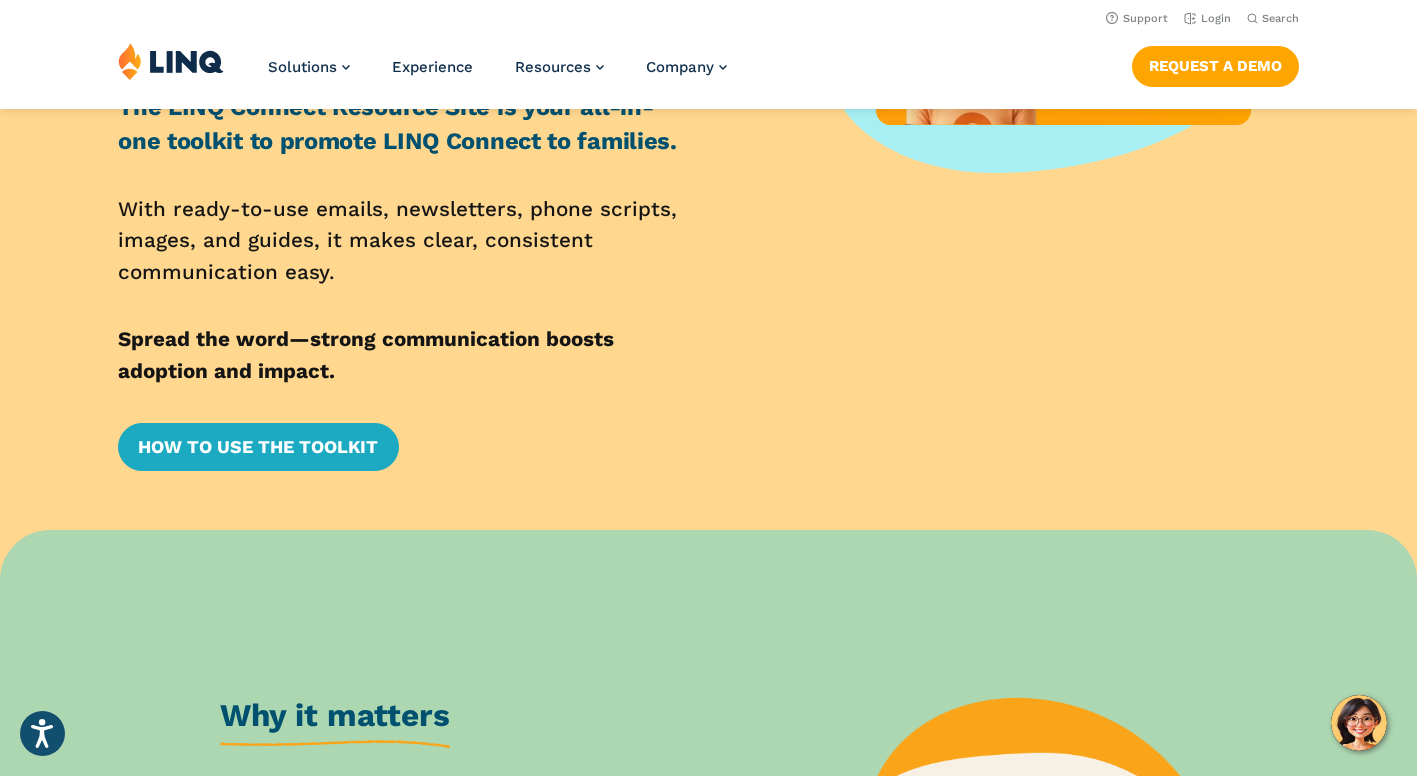 scroll, scrollTop: 0, scrollLeft: 0, axis: both 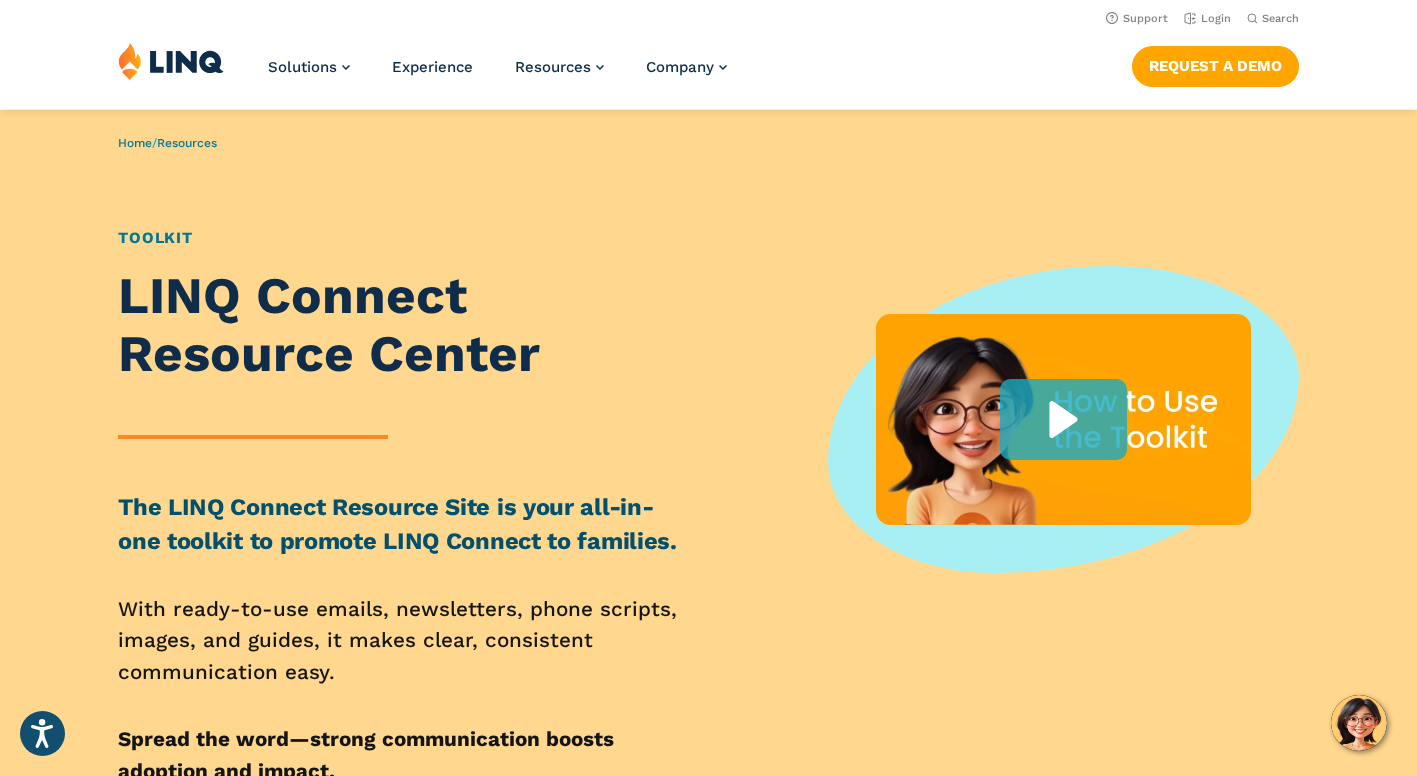click at bounding box center (171, 61) 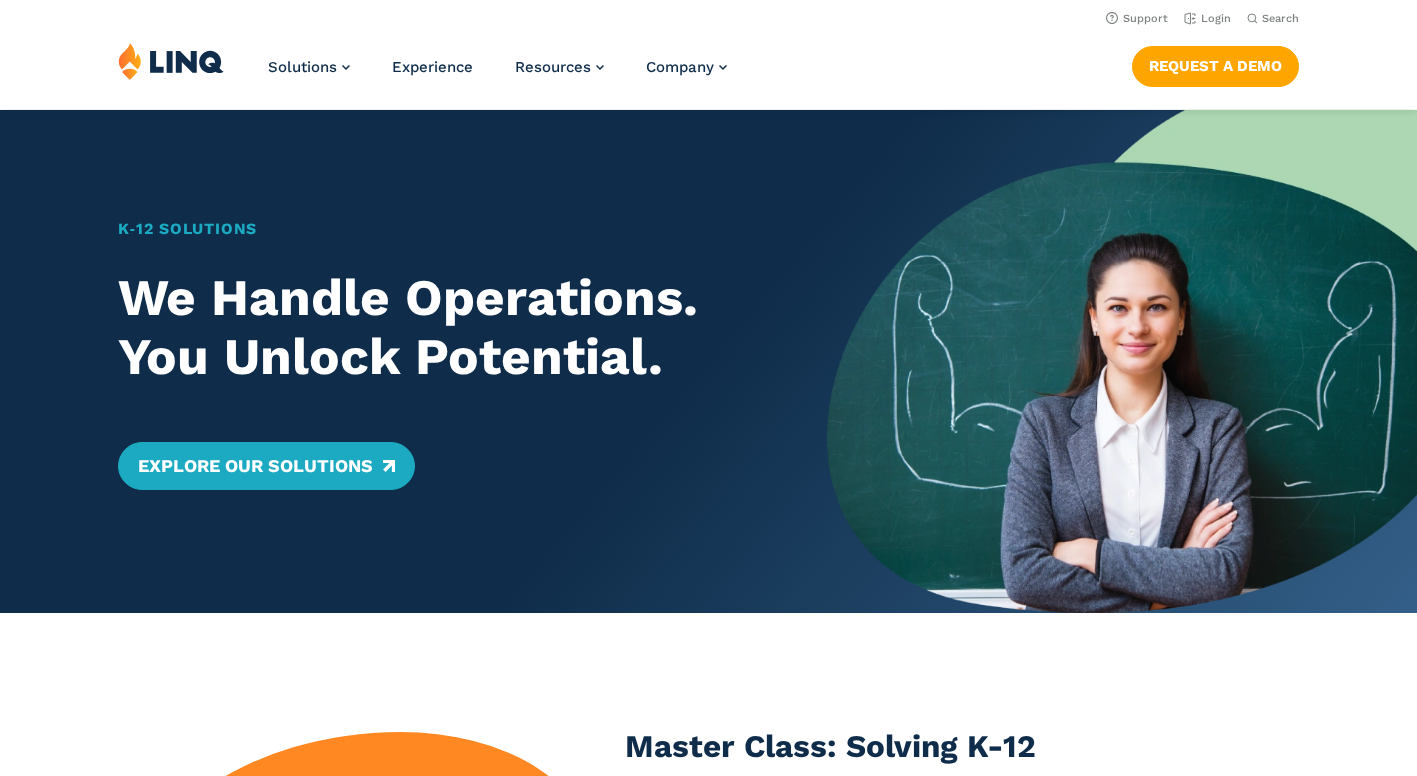 scroll, scrollTop: 0, scrollLeft: 0, axis: both 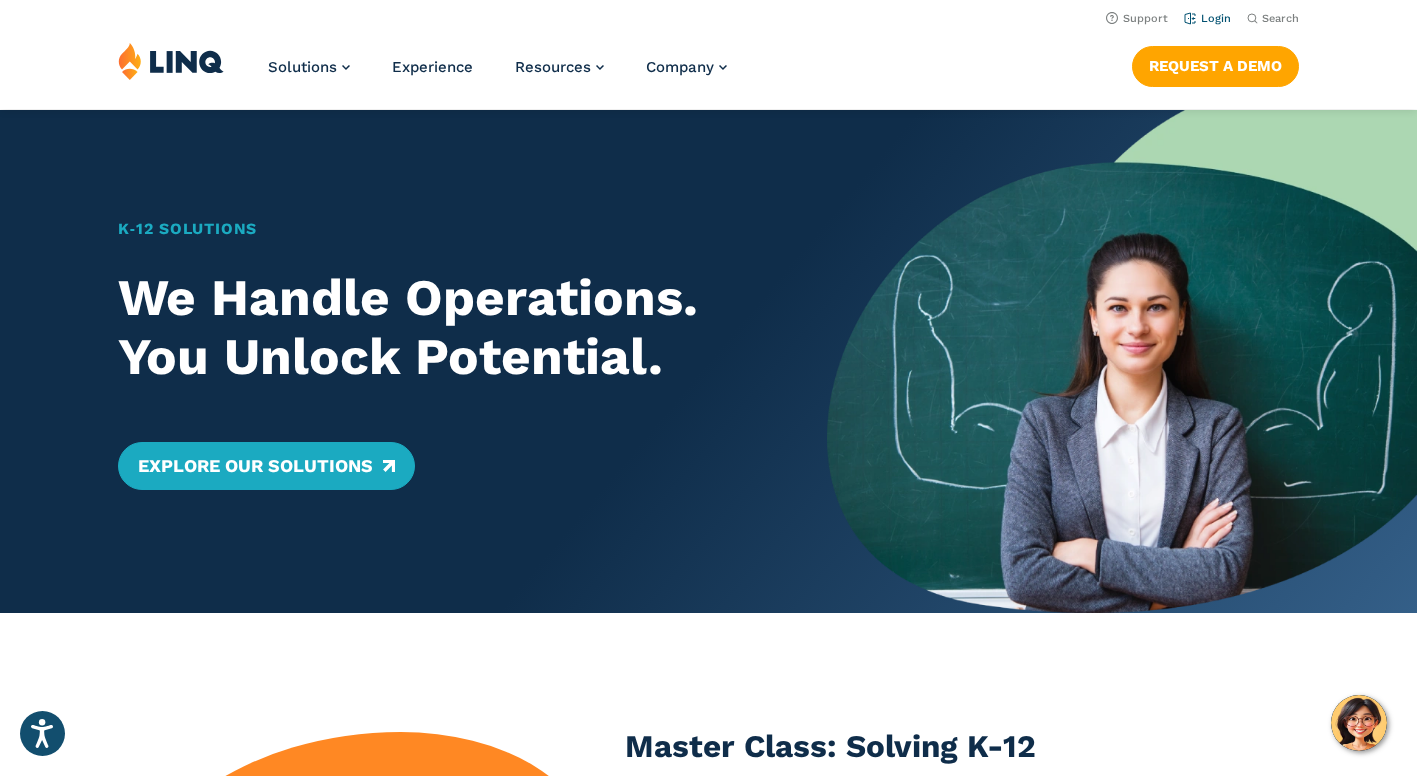 click on "Login" at bounding box center (1207, 18) 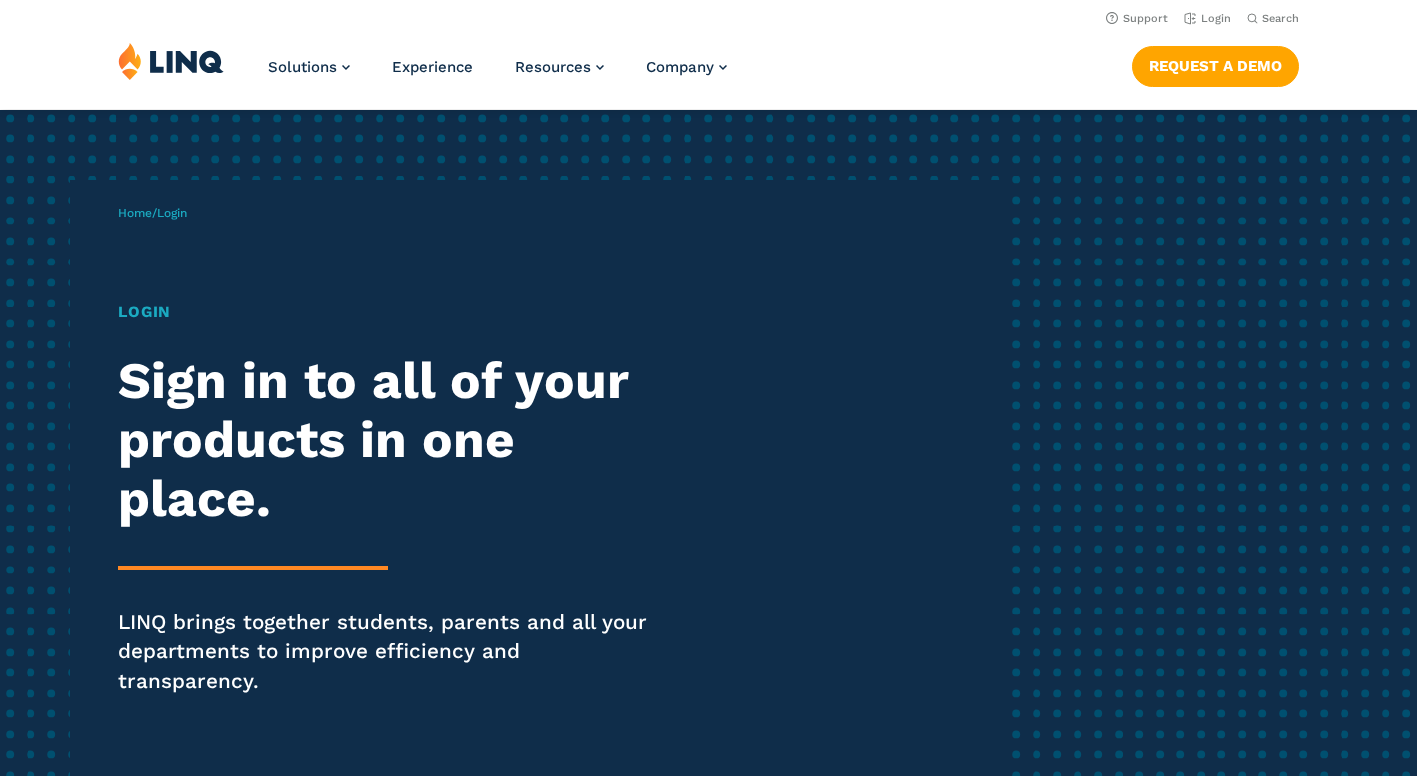 scroll, scrollTop: 0, scrollLeft: 0, axis: both 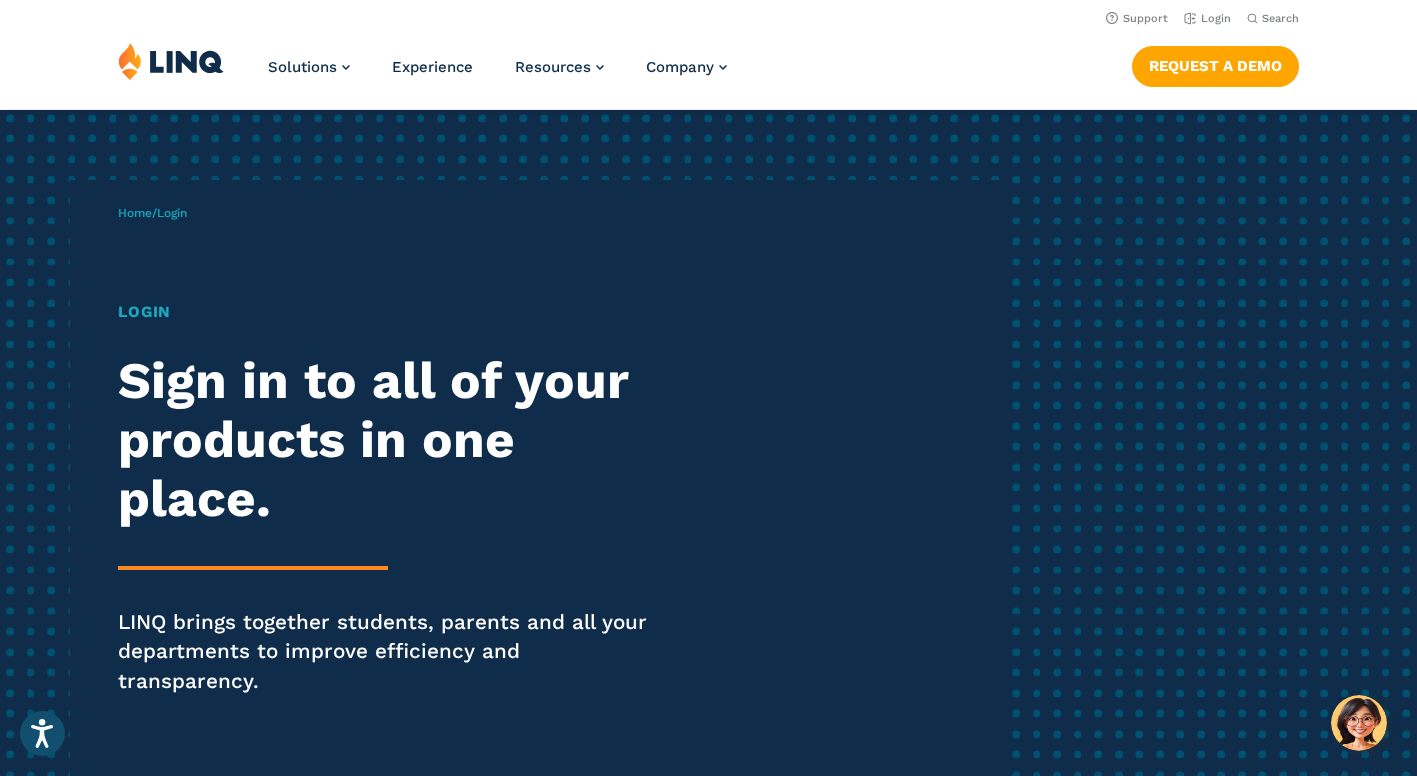 click on "Login" at bounding box center [391, 312] 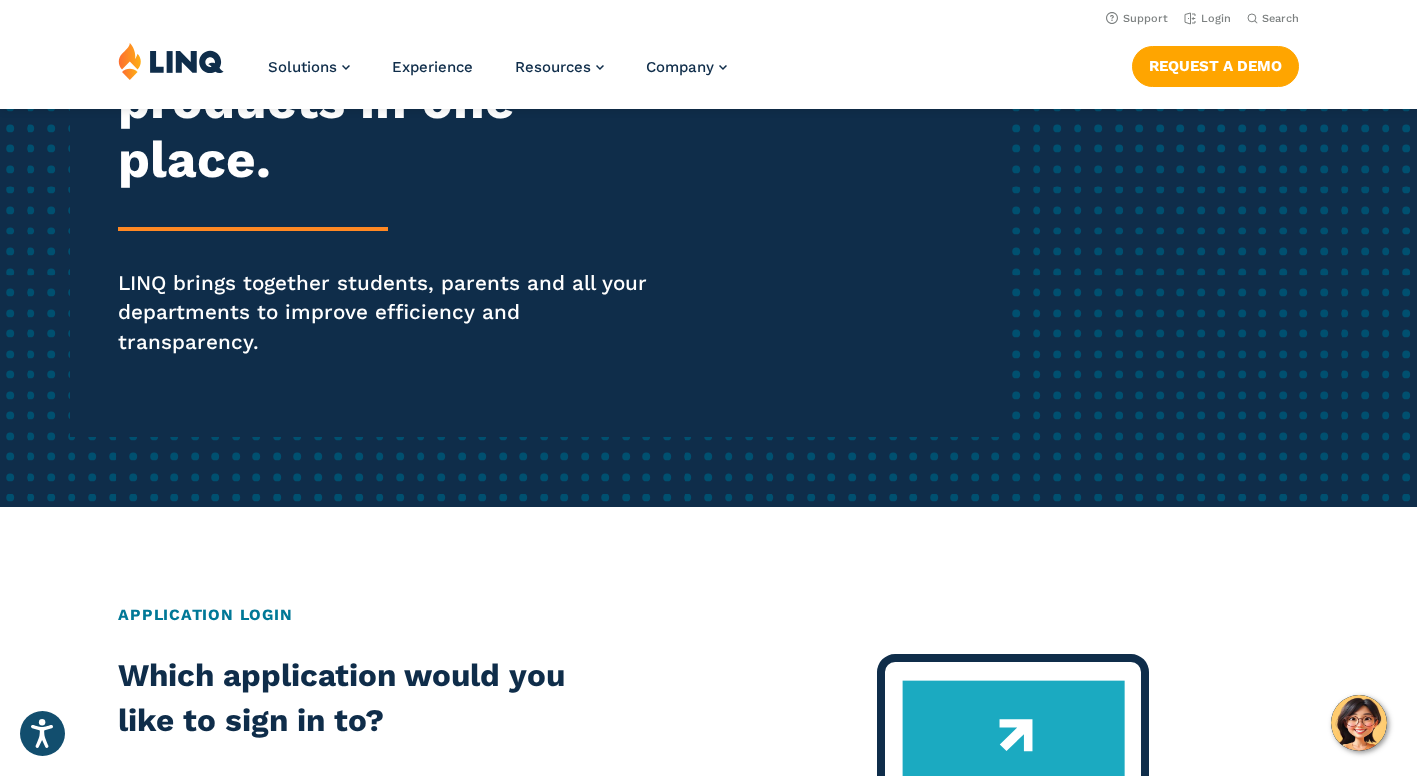 scroll, scrollTop: 0, scrollLeft: 0, axis: both 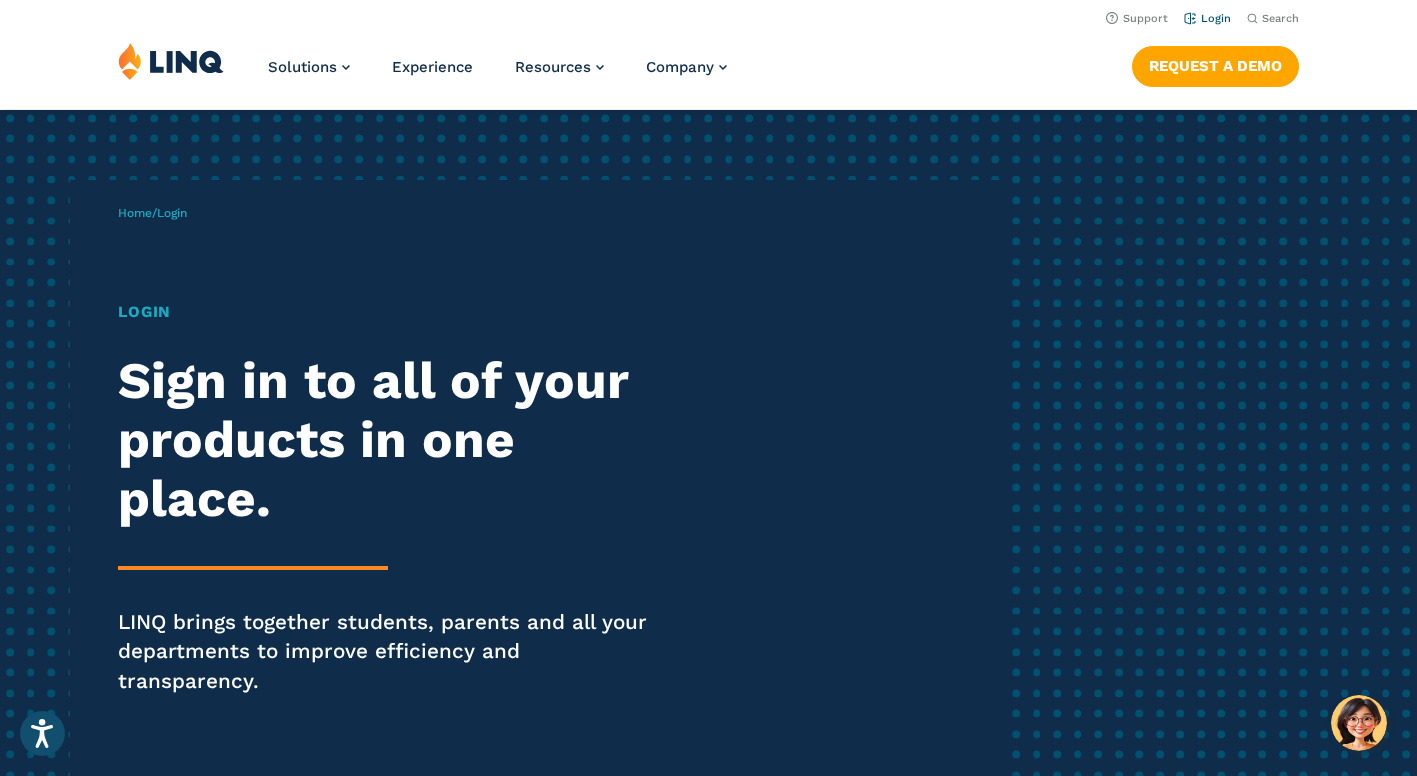 click on "Login" at bounding box center [1207, 18] 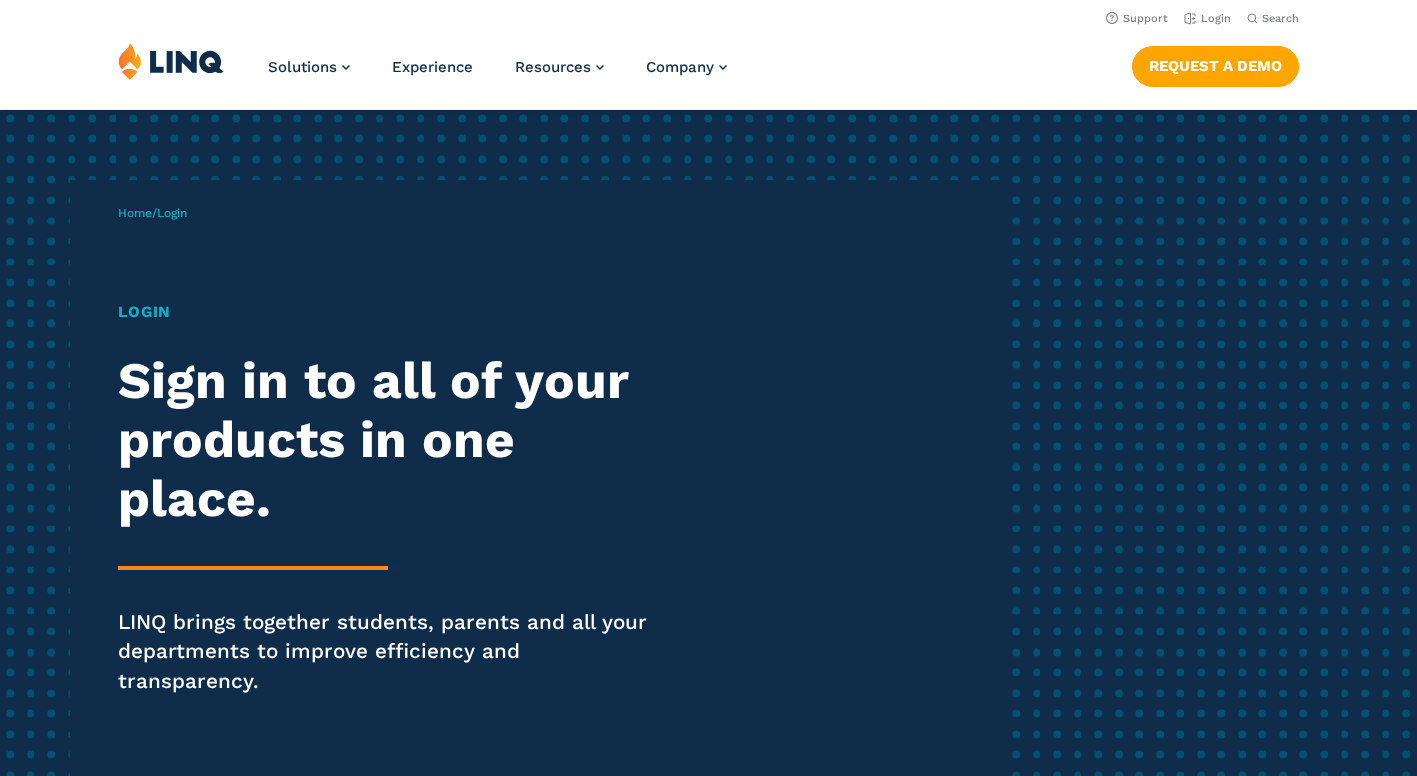 scroll, scrollTop: 0, scrollLeft: 0, axis: both 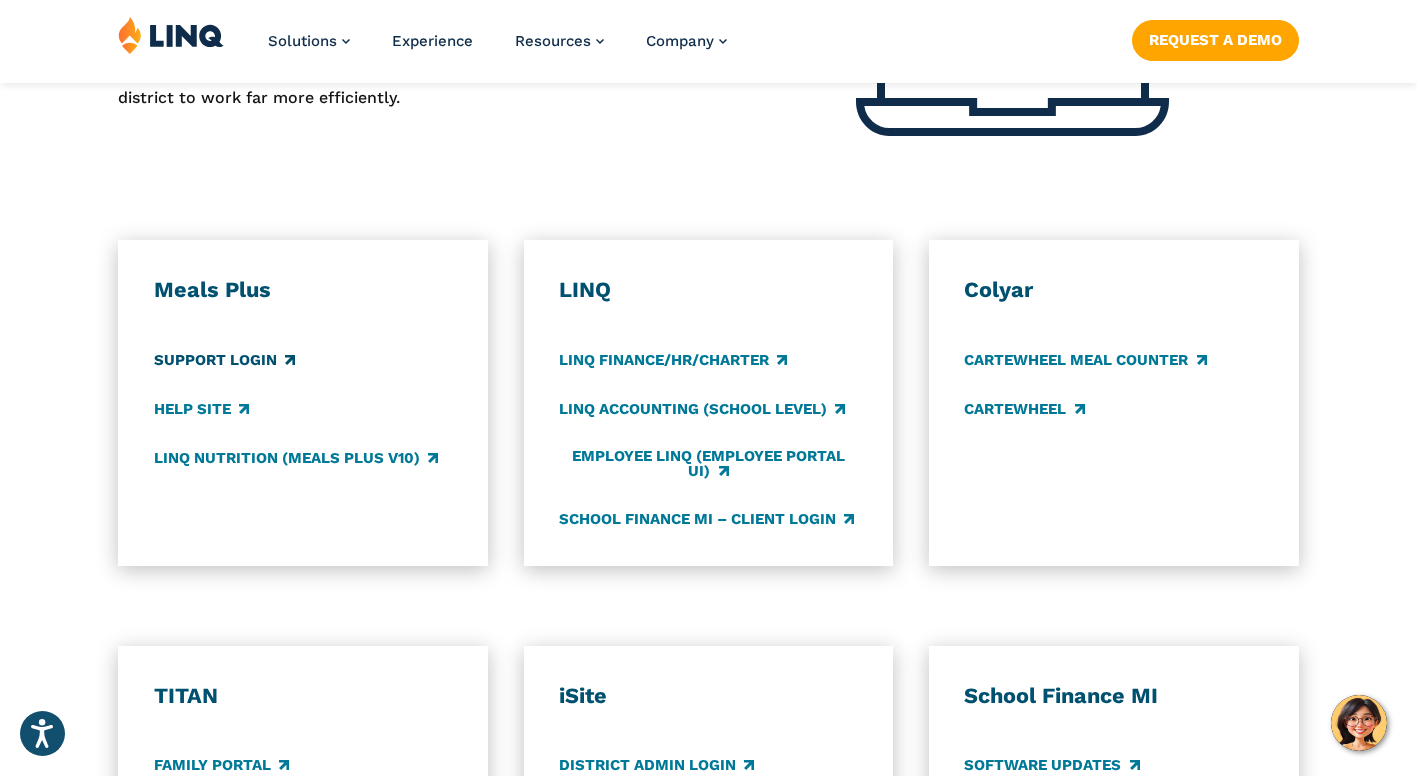 click on "Support Login" at bounding box center [224, 360] 